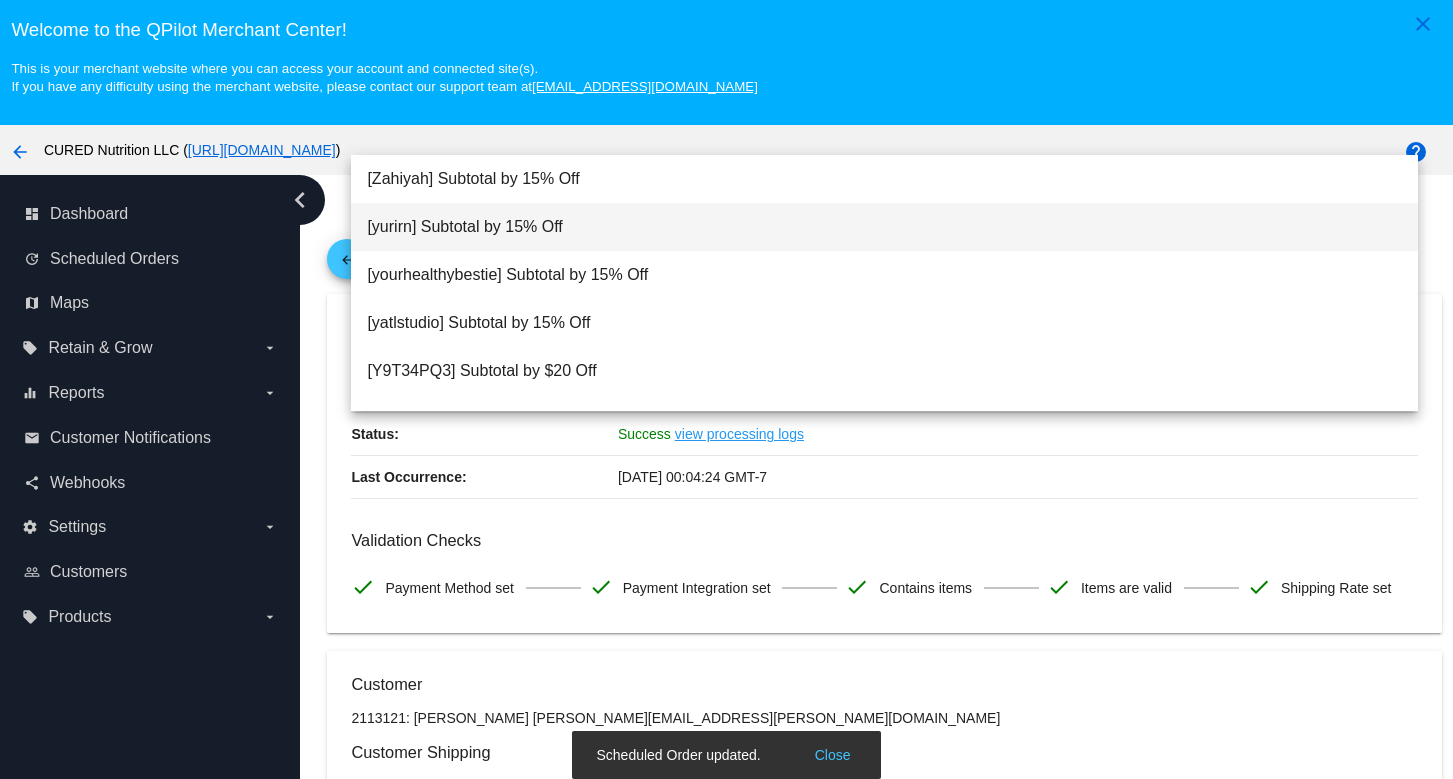 scroll, scrollTop: 0, scrollLeft: 0, axis: both 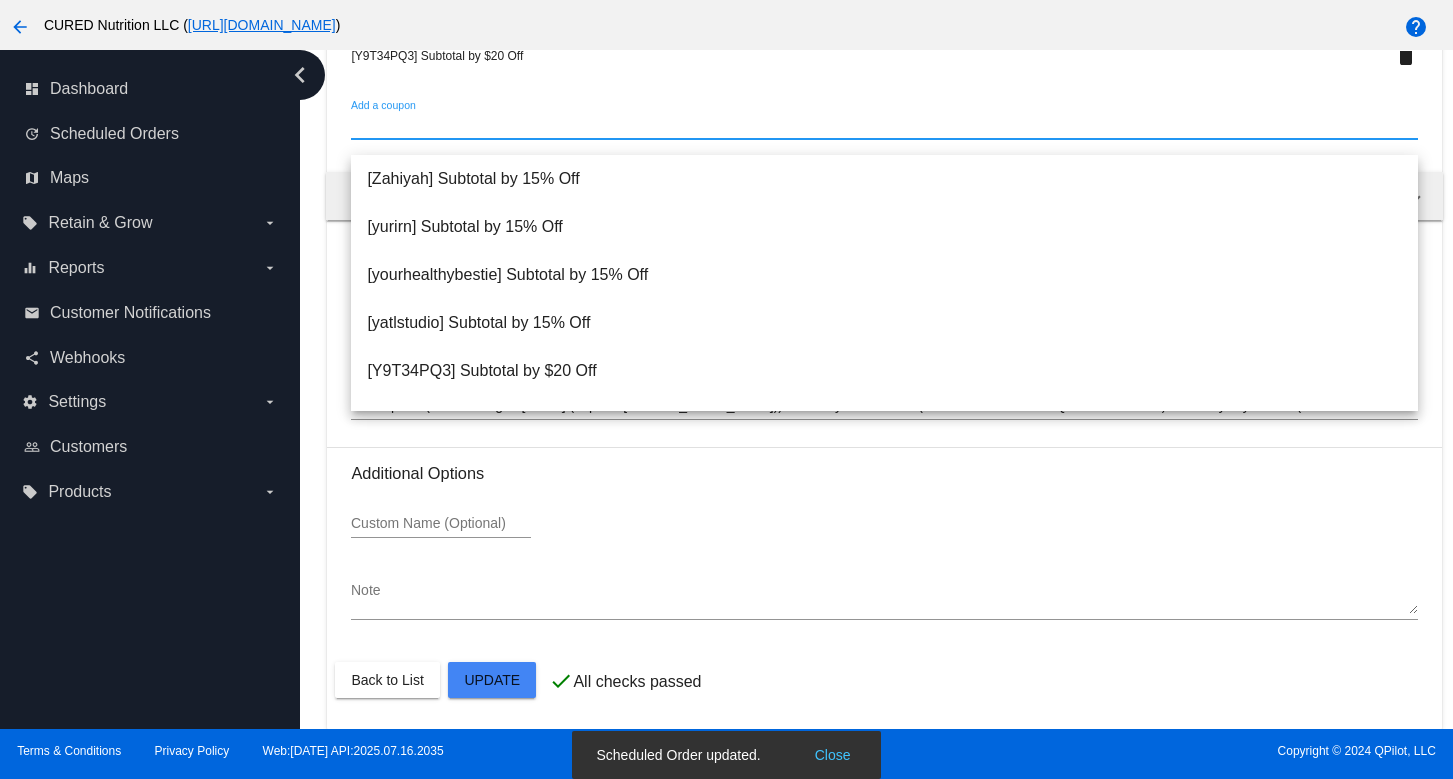 click on "Additional Options" 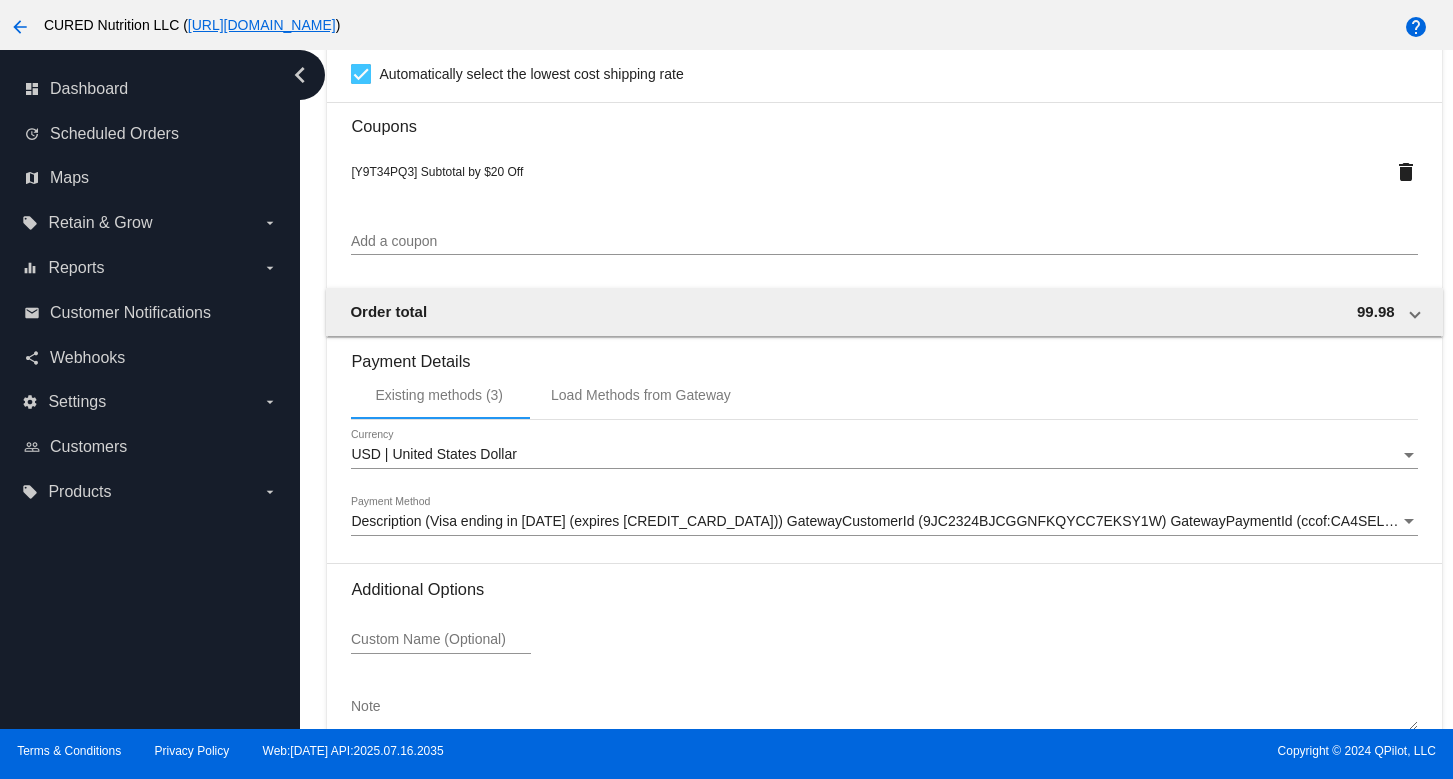 scroll, scrollTop: 1941, scrollLeft: 0, axis: vertical 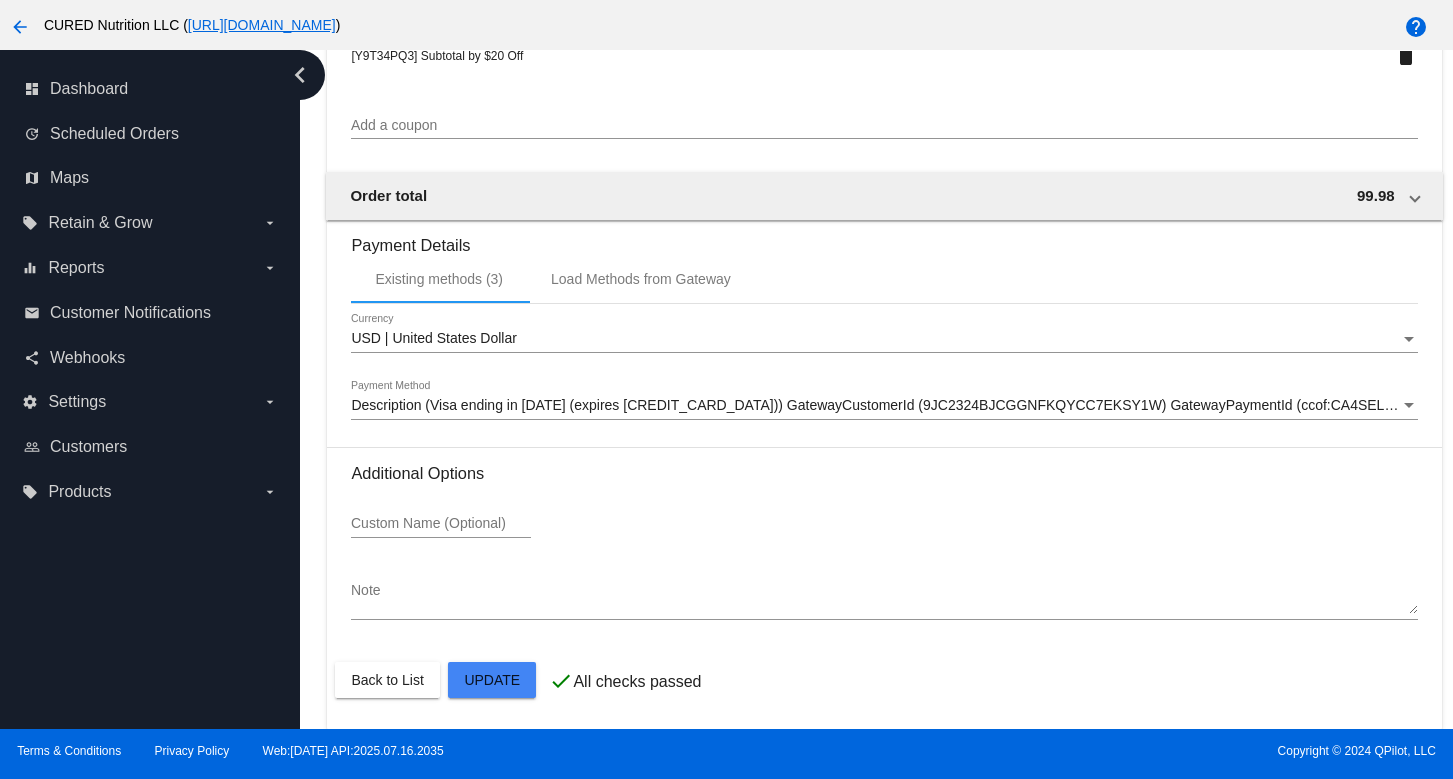 click on "Customer
2113121: [PERSON_NAME]
[PERSON_NAME][EMAIL_ADDRESS][PERSON_NAME][DOMAIN_NAME]
Customer Shipping
Enter Shipping Address Select A Saved Address (0)
[PERSON_NAME]
Shipping First Name
[PERSON_NAME]
Shipping Last Name
[GEOGRAPHIC_DATA] | [GEOGRAPHIC_DATA]
Shipping Country
[STREET_ADDRESS]
[STREET_ADDRESS]
[GEOGRAPHIC_DATA]
CO | [US_STATE]
Shipping State
80550
Shipping Postcode
Scheduled Order Details
Frequency:
Every 1 months
Active
Status
1 1" 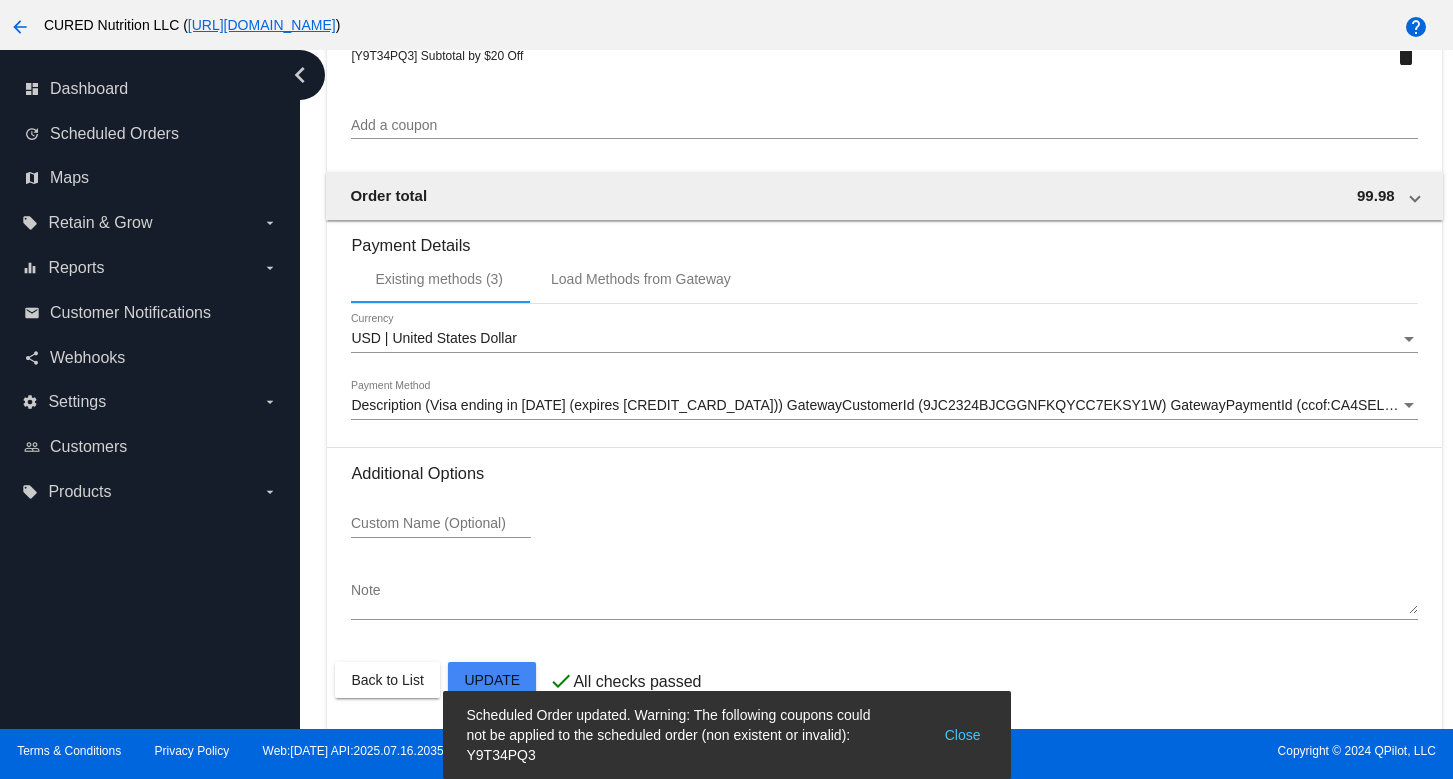 click on "Close" at bounding box center (963, 735) 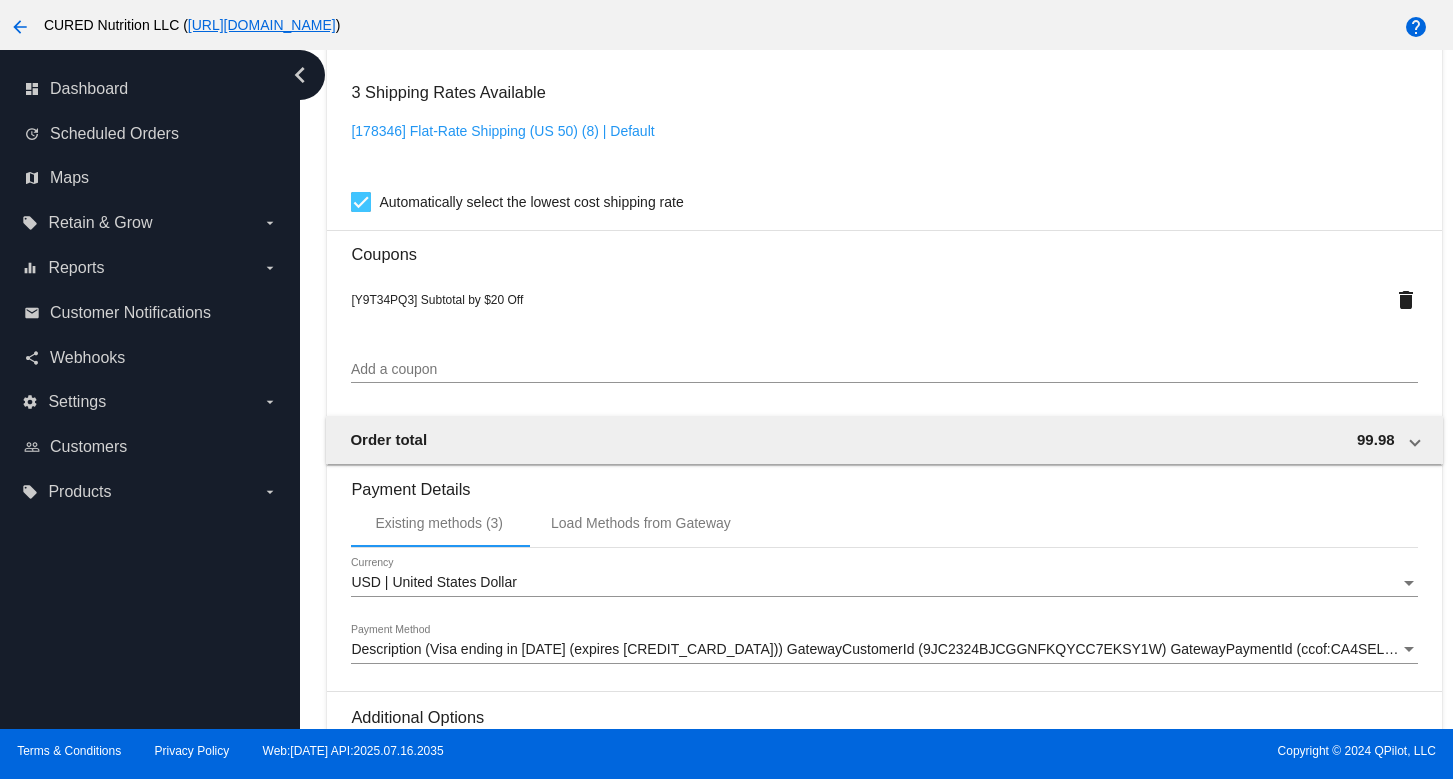 scroll, scrollTop: 1941, scrollLeft: 0, axis: vertical 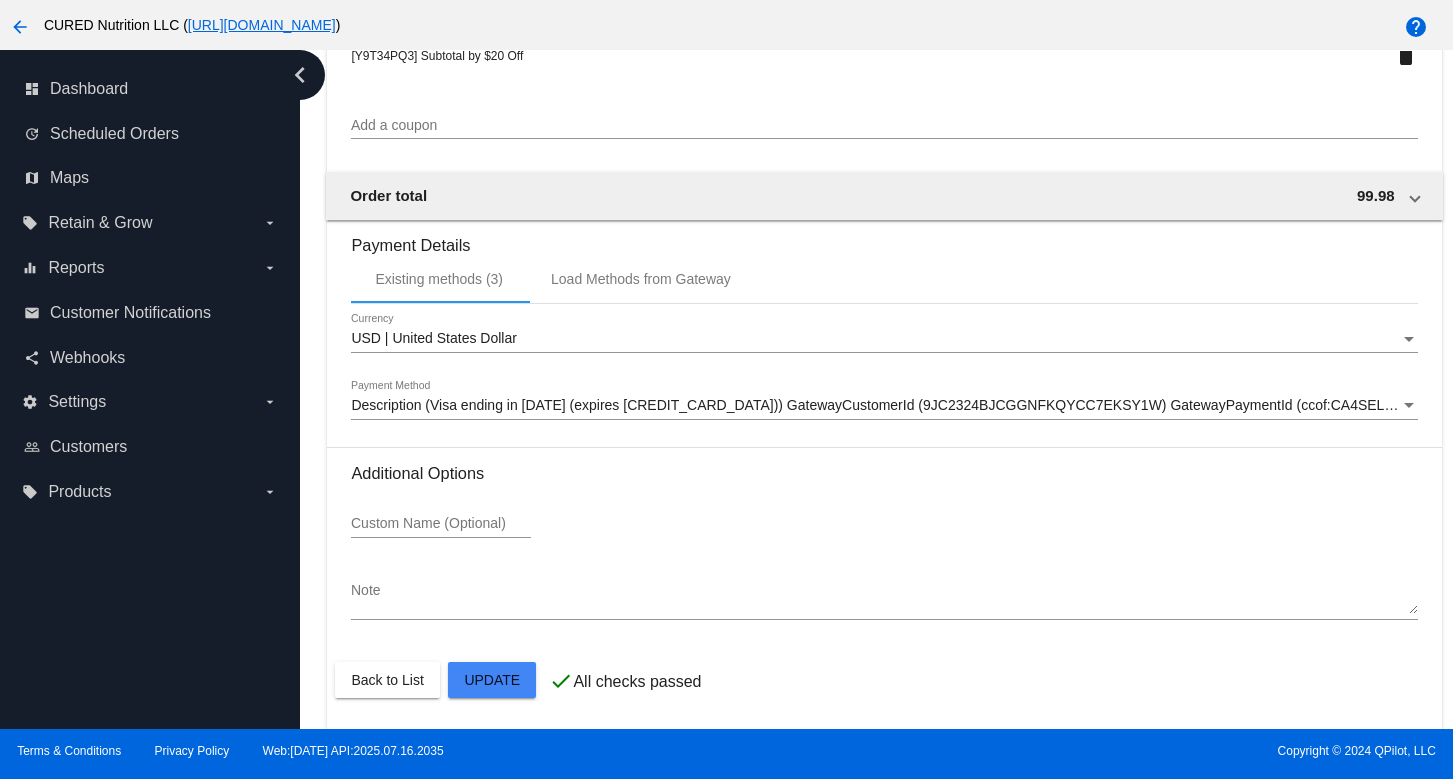 click on "Customer
2113121: [PERSON_NAME]
[PERSON_NAME][EMAIL_ADDRESS][PERSON_NAME][DOMAIN_NAME]
Customer Shipping
Enter Shipping Address Select A Saved Address (0)
[PERSON_NAME]
Shipping First Name
[PERSON_NAME]
Shipping Last Name
[GEOGRAPHIC_DATA] | [GEOGRAPHIC_DATA]
Shipping Country
[STREET_ADDRESS]
[STREET_ADDRESS]
[GEOGRAPHIC_DATA]
CO | [US_STATE]
Shipping State
80550
Shipping Postcode
Scheduled Order Details
Frequency:
Every 1 months
Active
Status
1 1" 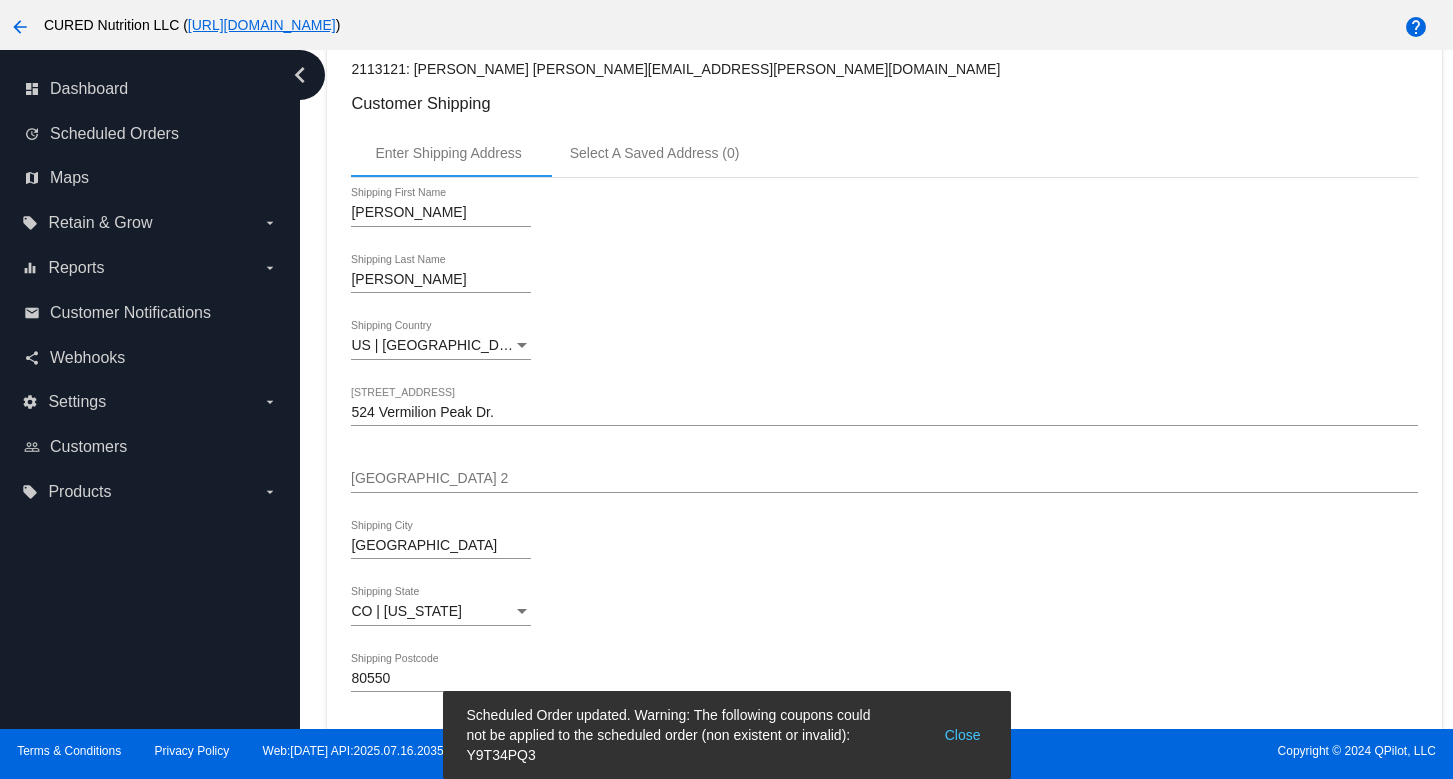 scroll, scrollTop: 15, scrollLeft: 0, axis: vertical 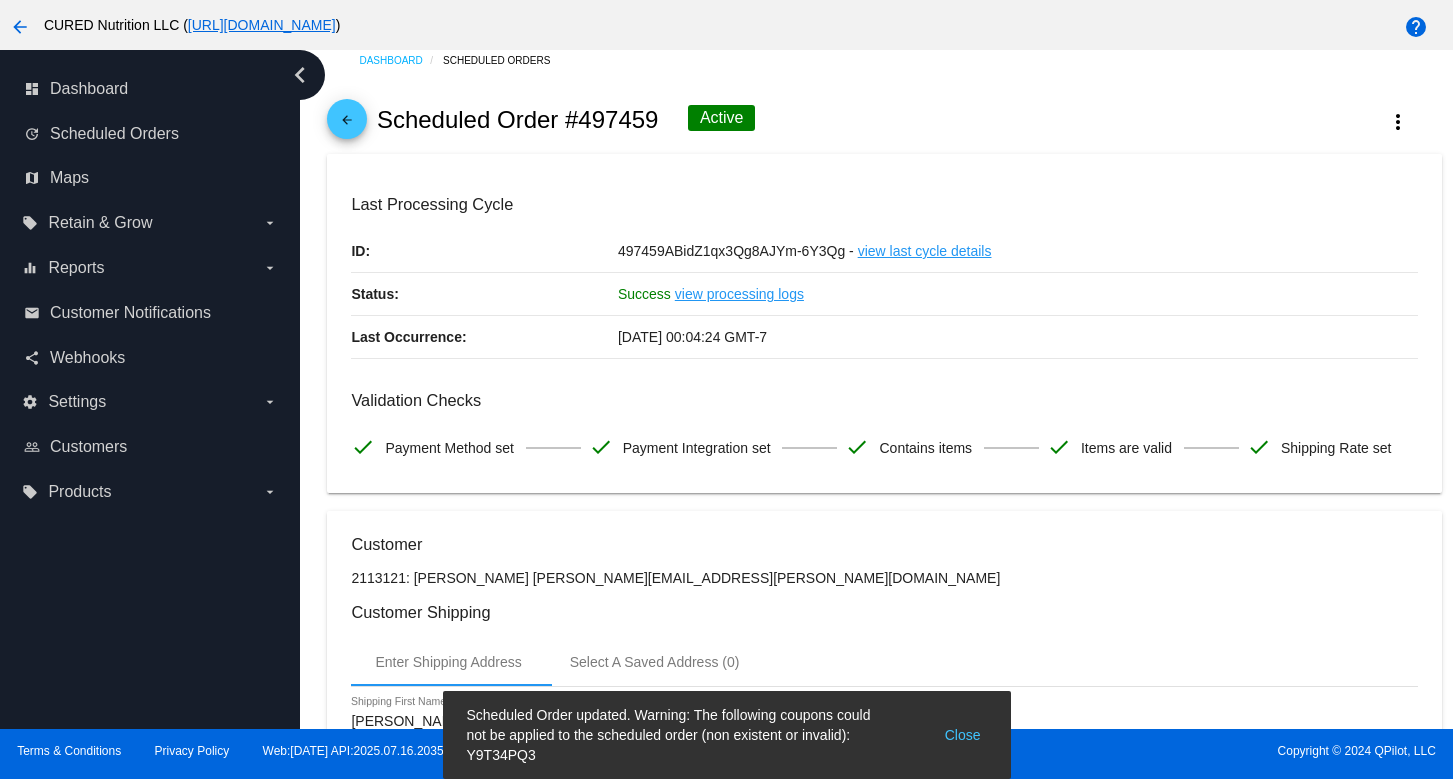 click on "arrow_back" 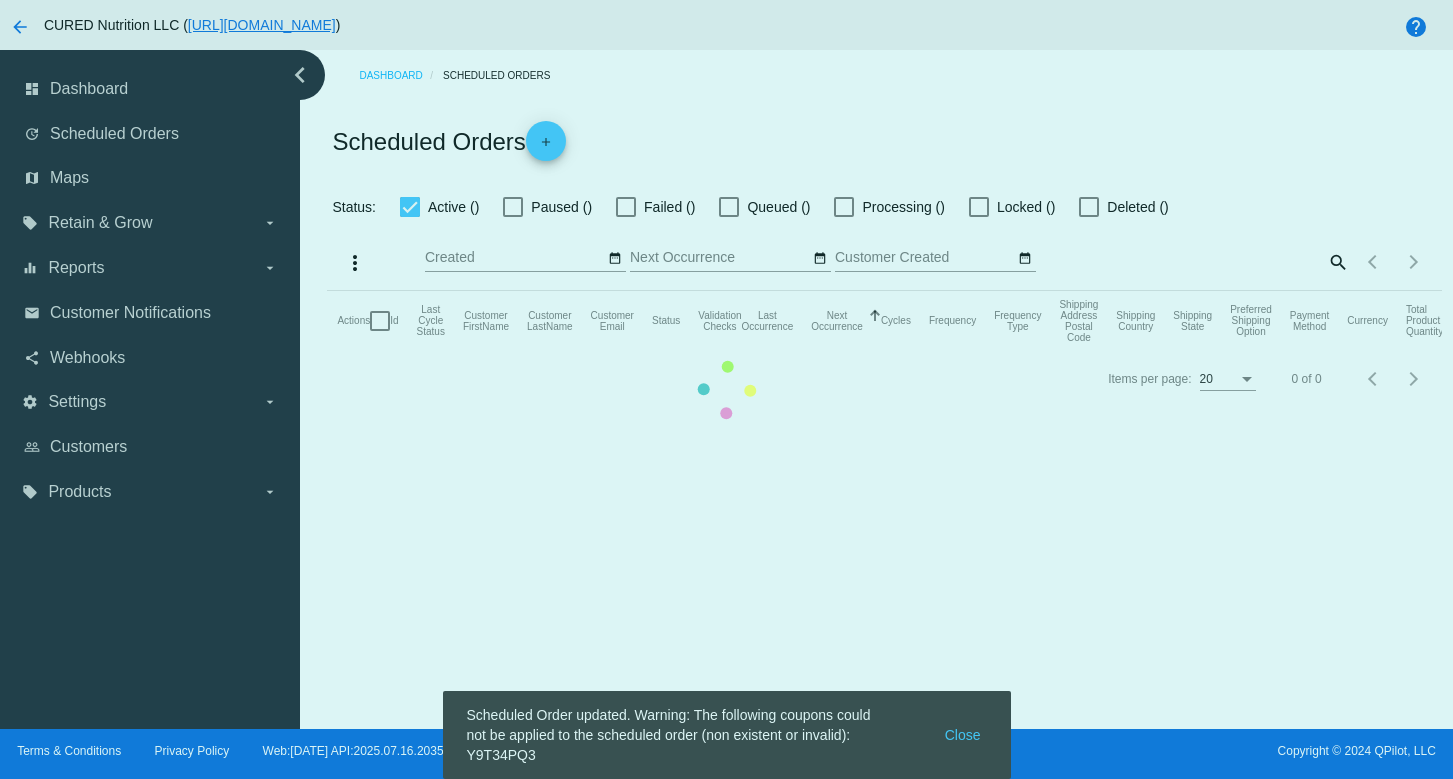 scroll, scrollTop: 0, scrollLeft: 0, axis: both 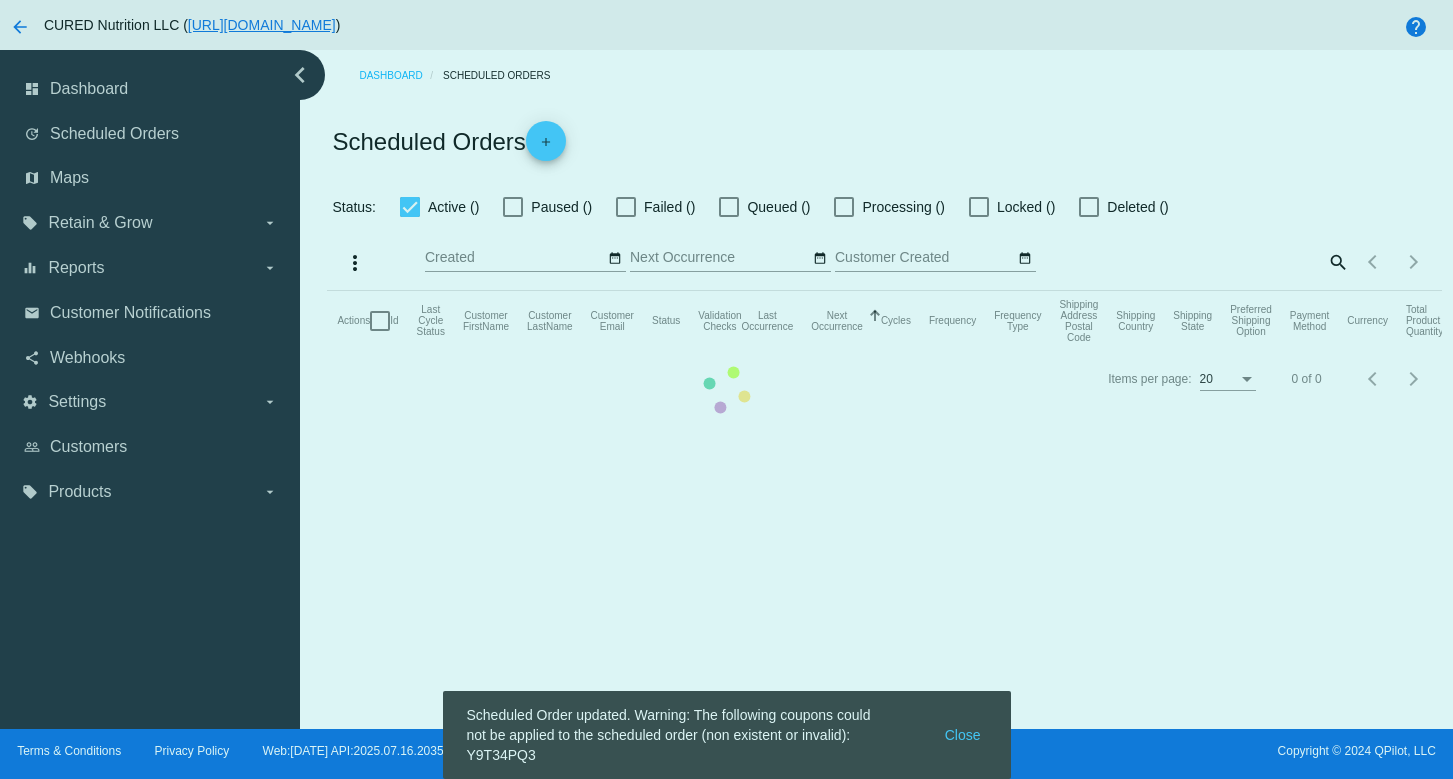 checkbox on "true" 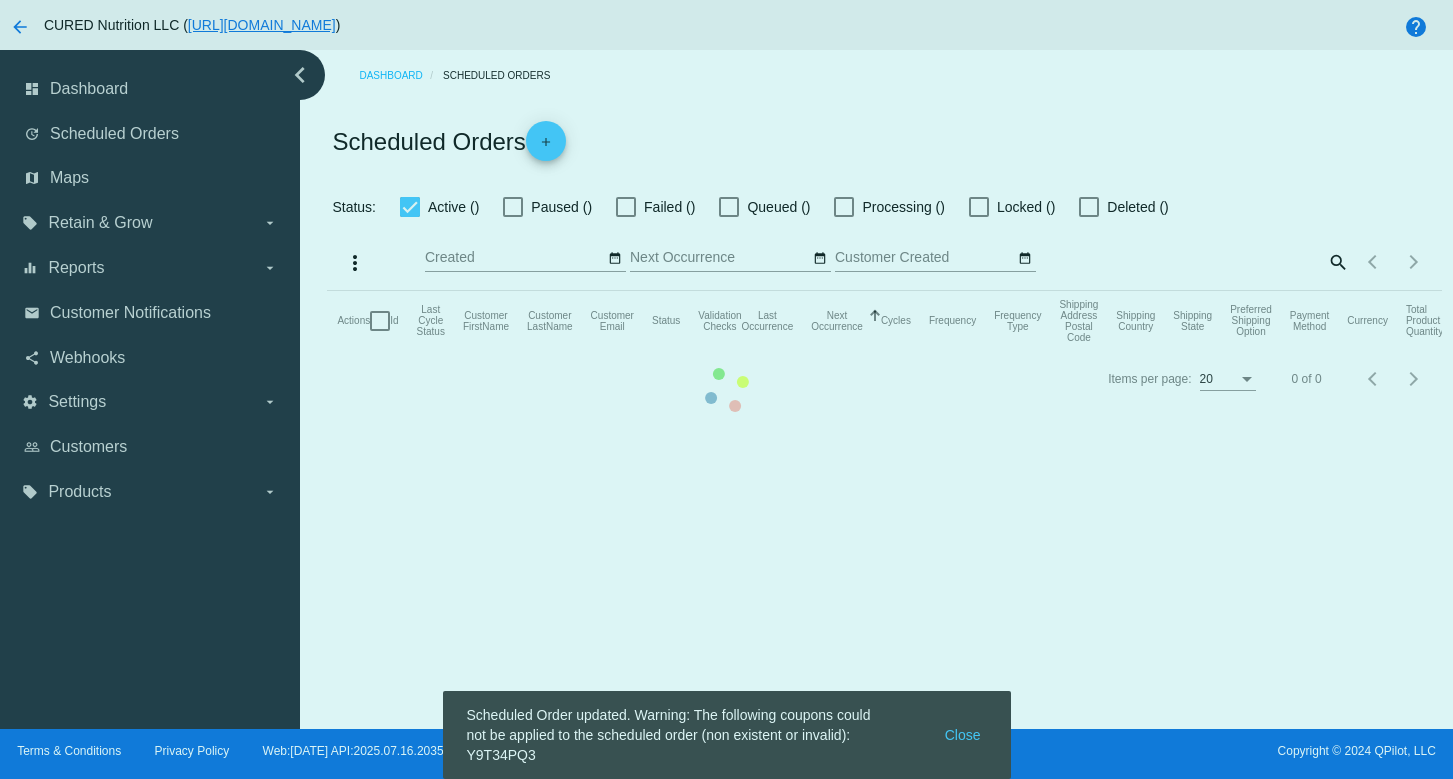 checkbox on "true" 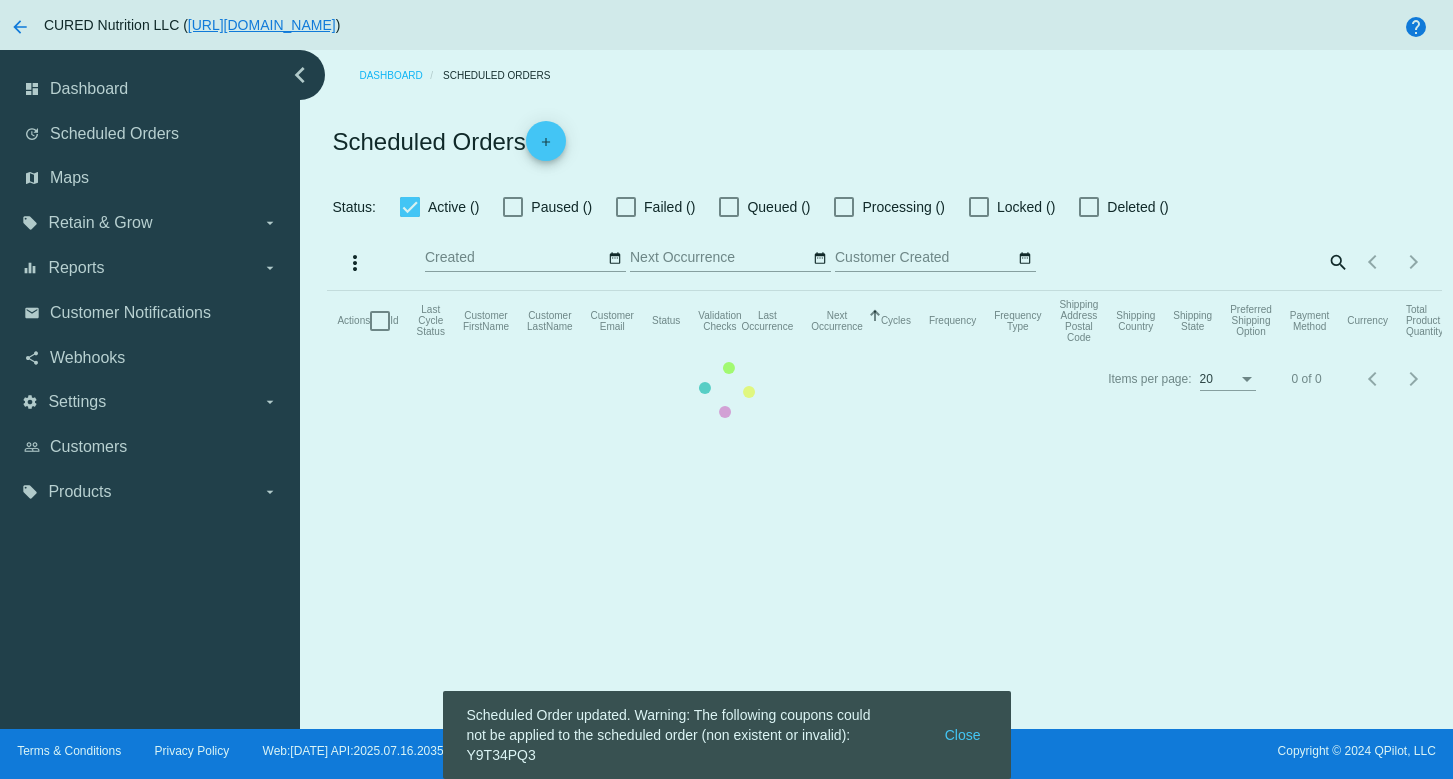 checkbox on "true" 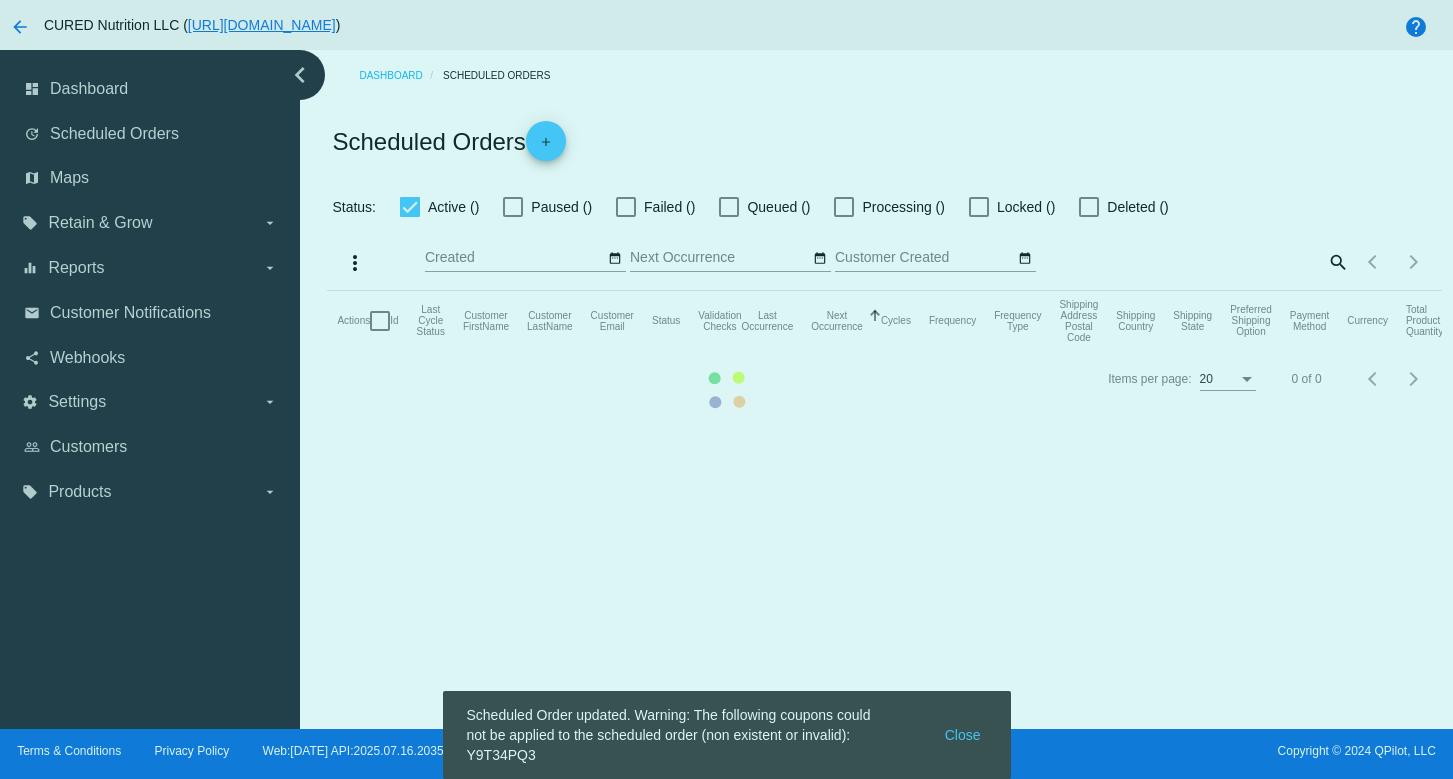 checkbox on "true" 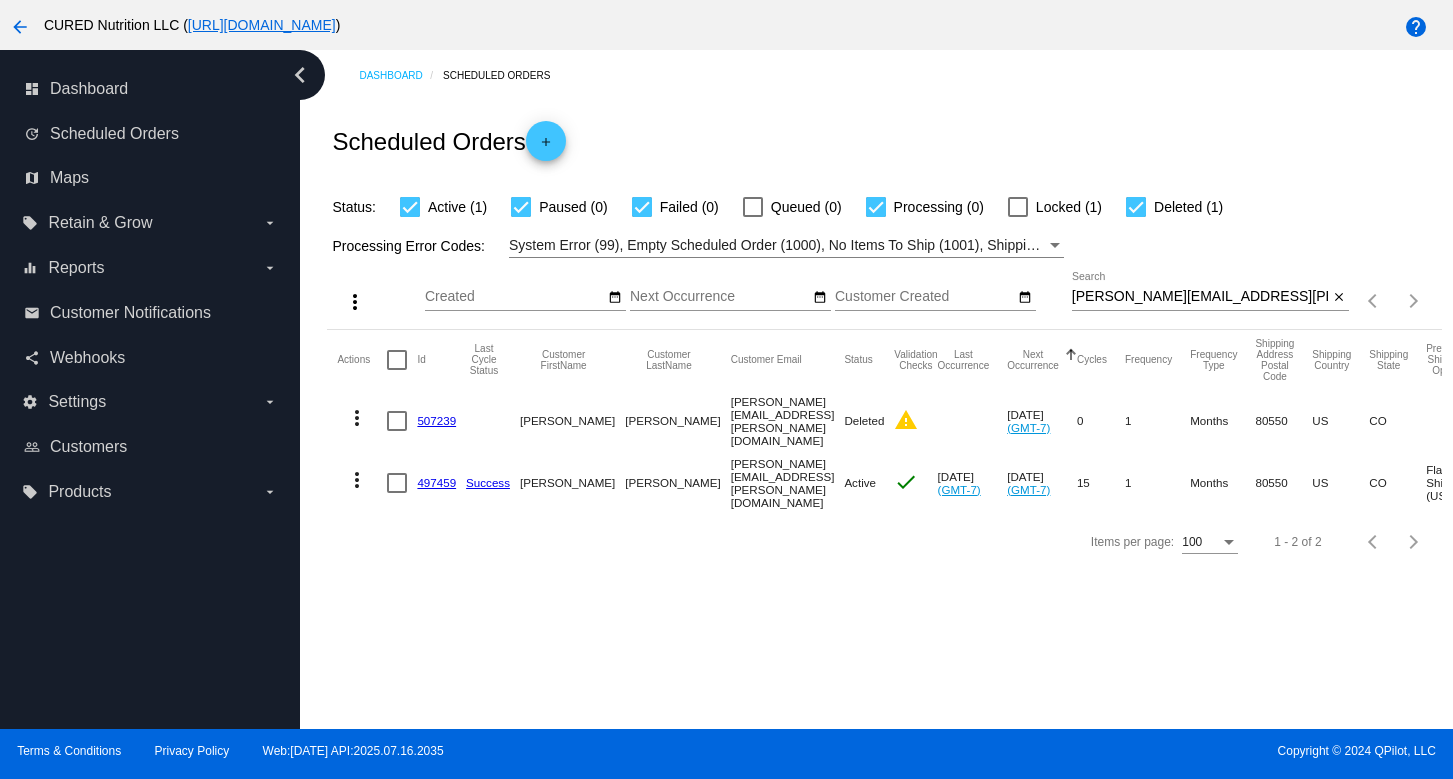 click on "497459" 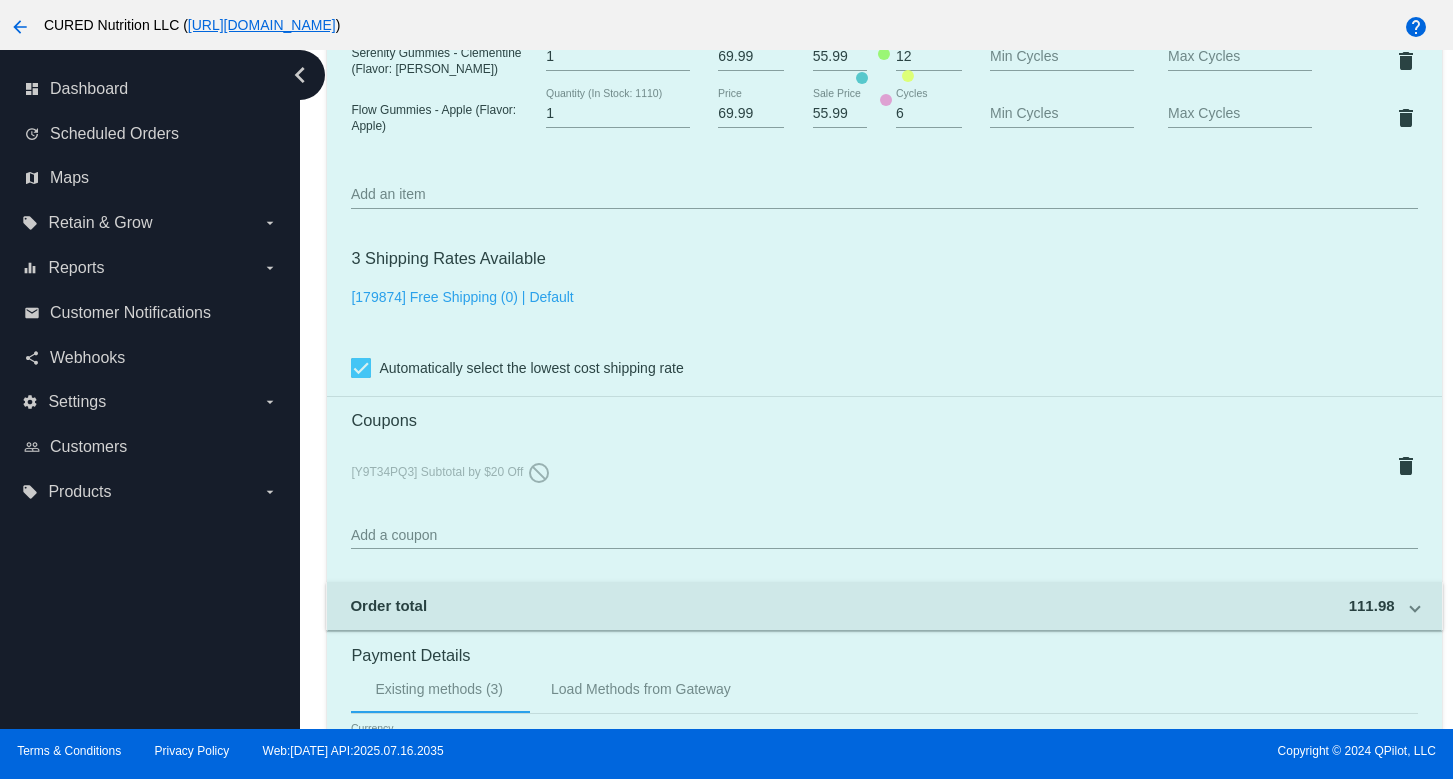 scroll, scrollTop: 1548, scrollLeft: 0, axis: vertical 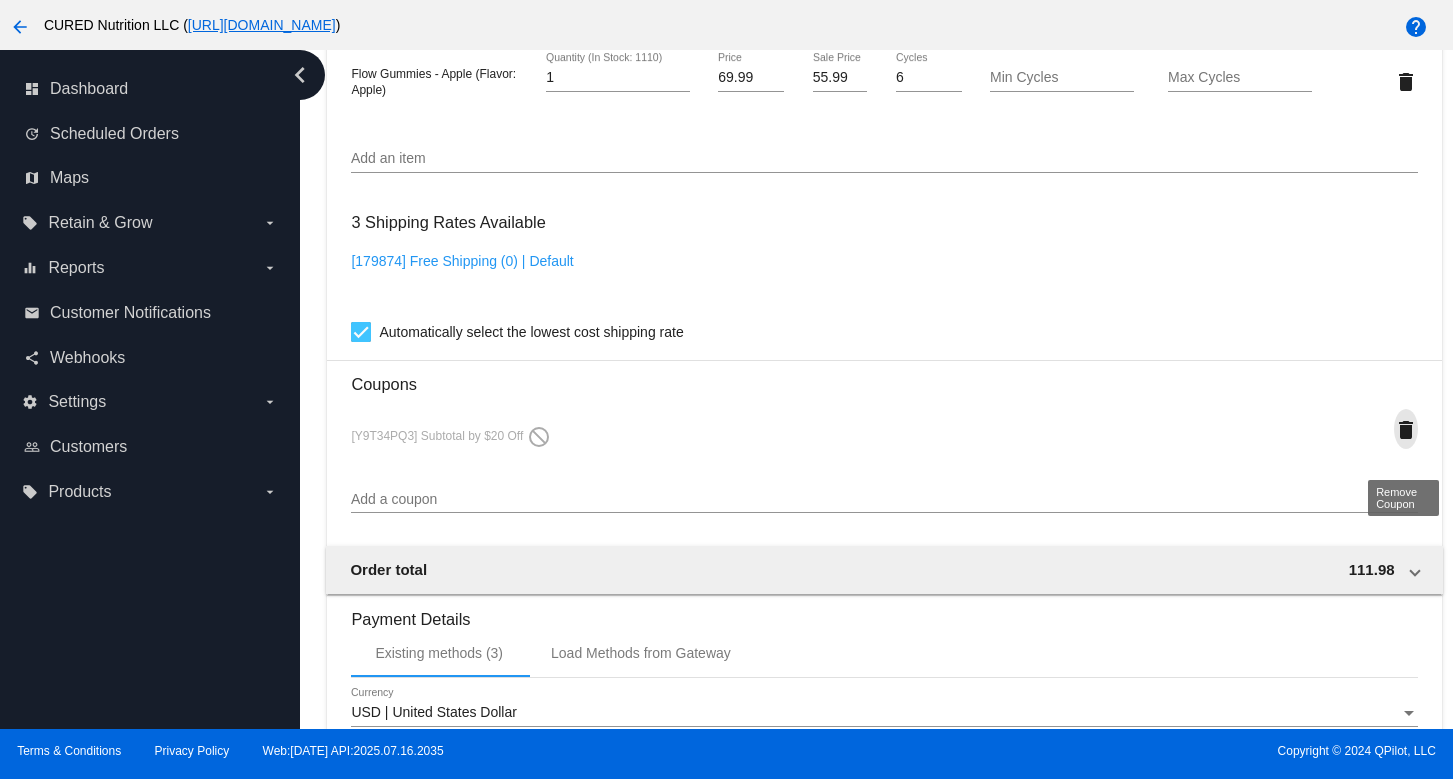 click on "delete" 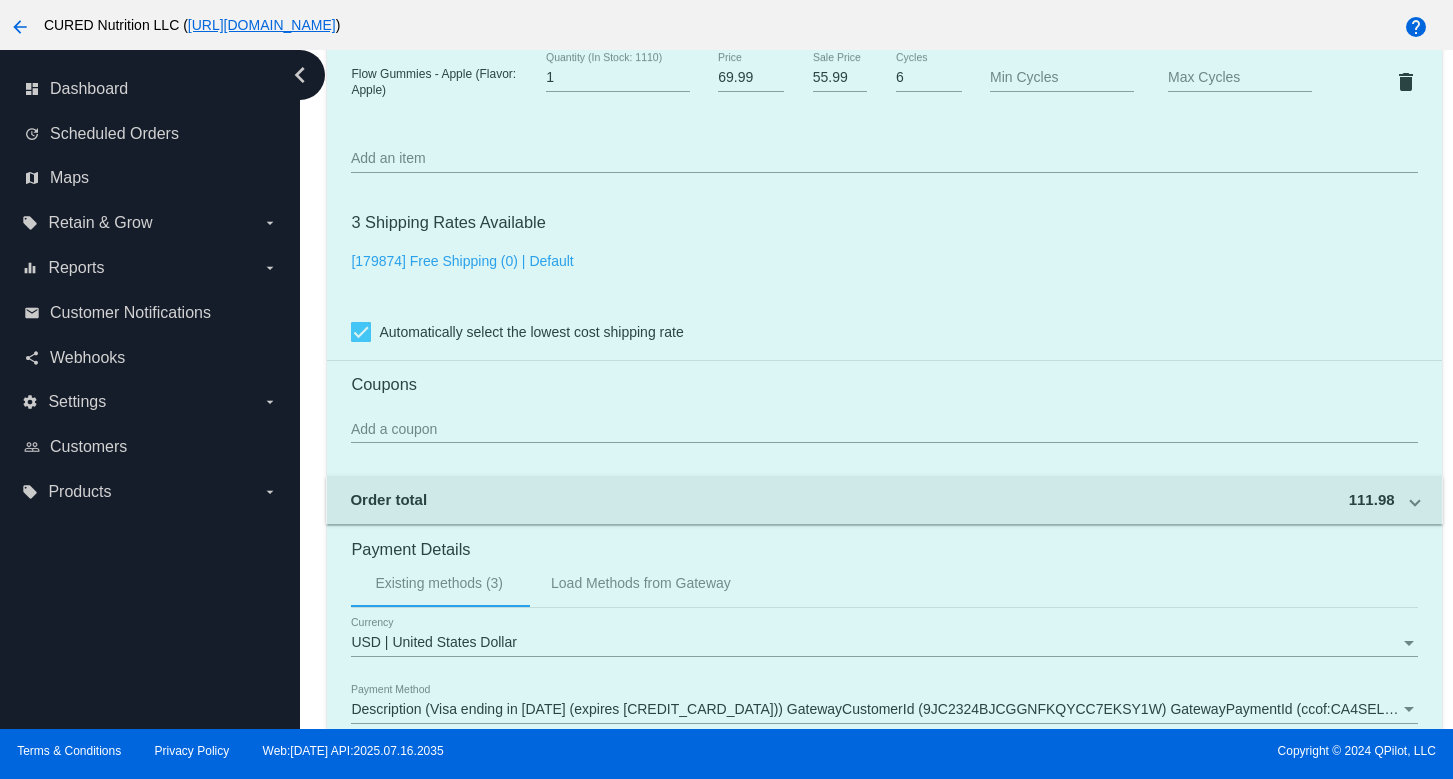 click on "Customer
2113121: [PERSON_NAME]
[PERSON_NAME][EMAIL_ADDRESS][PERSON_NAME][DOMAIN_NAME]
Customer Shipping
Enter Shipping Address Select A Saved Address (0)
[PERSON_NAME]
Shipping First Name
[PERSON_NAME]
Shipping Last Name
[GEOGRAPHIC_DATA] | [GEOGRAPHIC_DATA]
Shipping Country
[STREET_ADDRESS]
[STREET_ADDRESS]
[GEOGRAPHIC_DATA]
CO | [US_STATE]
Shipping State
80550
Shipping Postcode
Scheduled Order Details
Frequency:
Every 1 months
Active
Status
1 1" 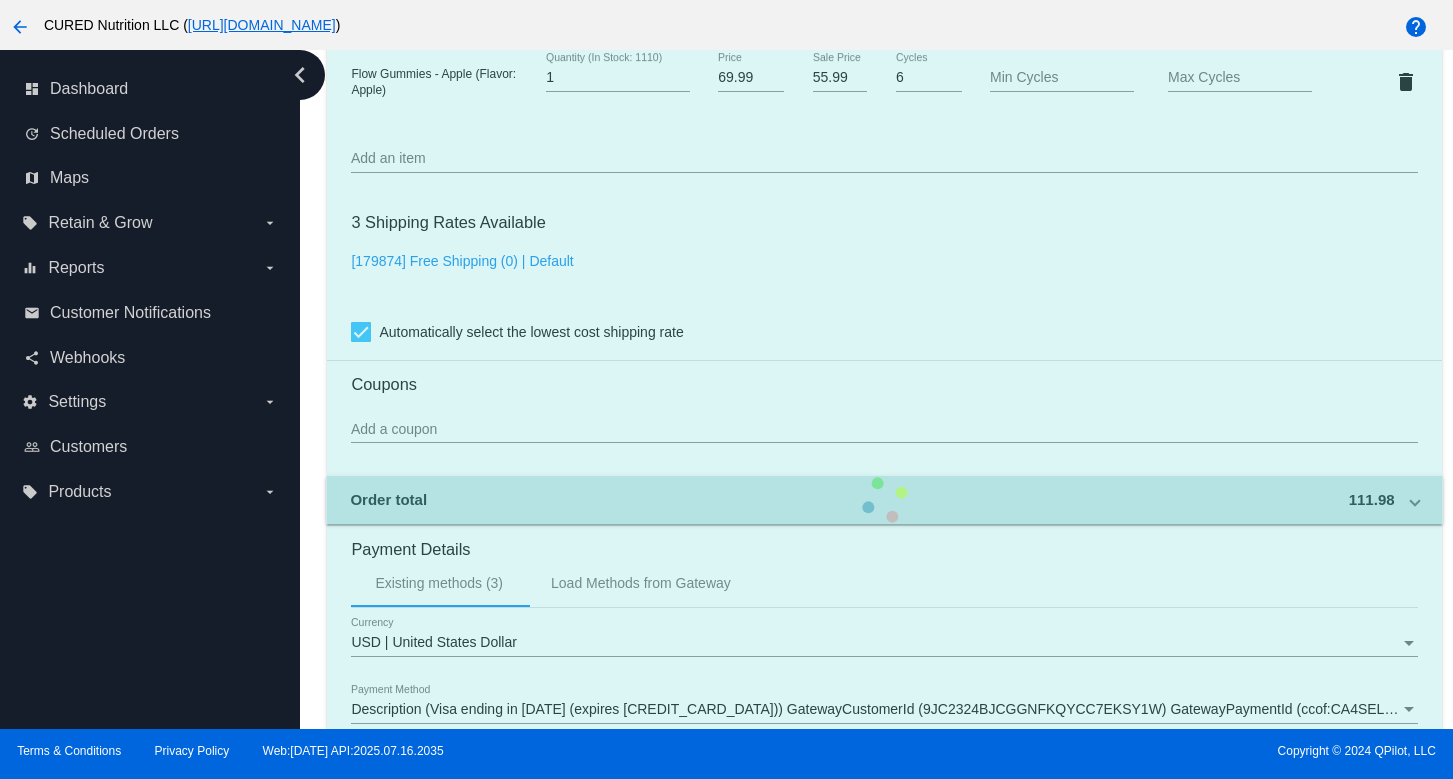 click on "Customer
2113121: [PERSON_NAME]
[PERSON_NAME][EMAIL_ADDRESS][PERSON_NAME][DOMAIN_NAME]
Customer Shipping
Enter Shipping Address Select A Saved Address (0)
[PERSON_NAME]
Shipping First Name
[PERSON_NAME]
Shipping Last Name
[GEOGRAPHIC_DATA] | [GEOGRAPHIC_DATA]
Shipping Country
[STREET_ADDRESS]
[STREET_ADDRESS]
[GEOGRAPHIC_DATA]
CO | [US_STATE]
Shipping State
80550
Shipping Postcode
Scheduled Order Details
Frequency:
Every 1 months
Active
Status
1 1" 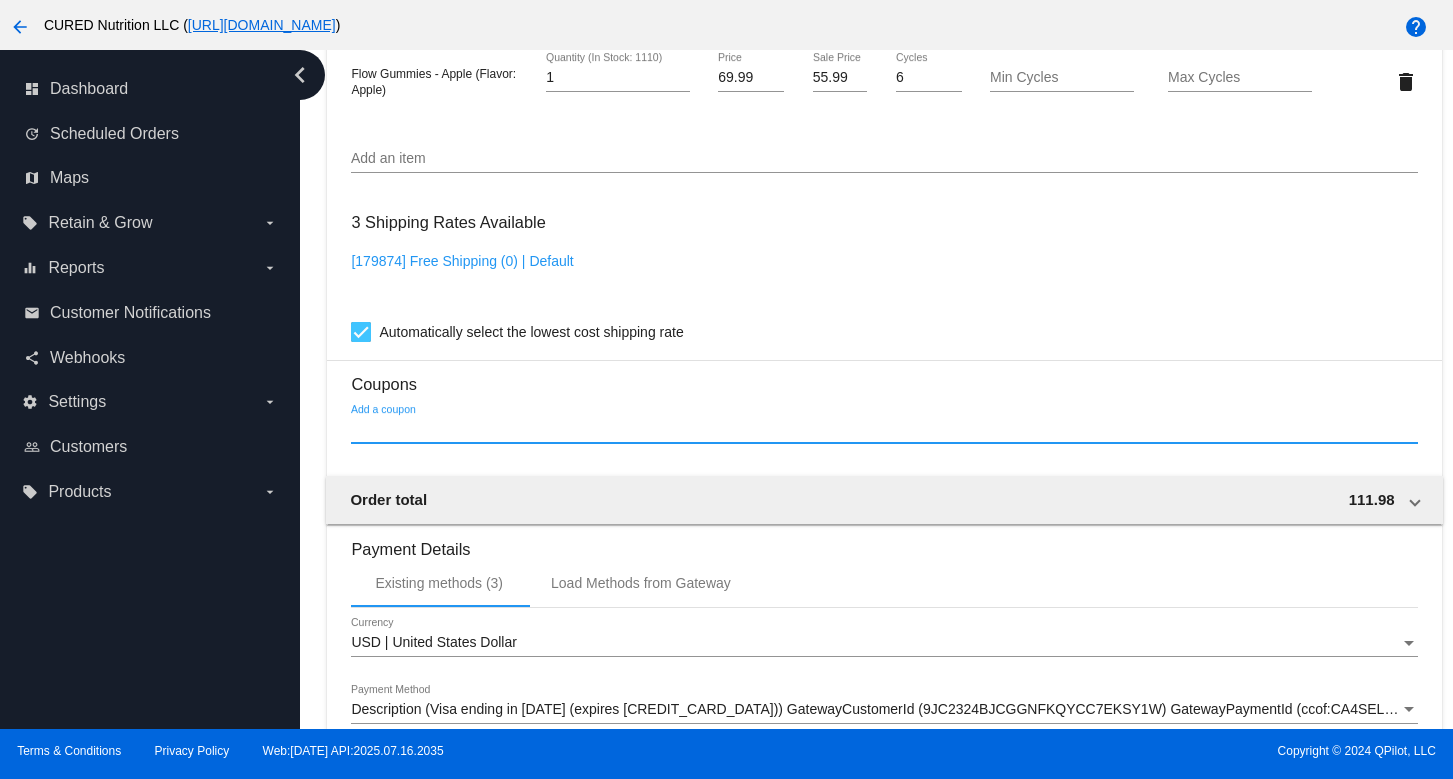 click on "Add a coupon" at bounding box center (884, 430) 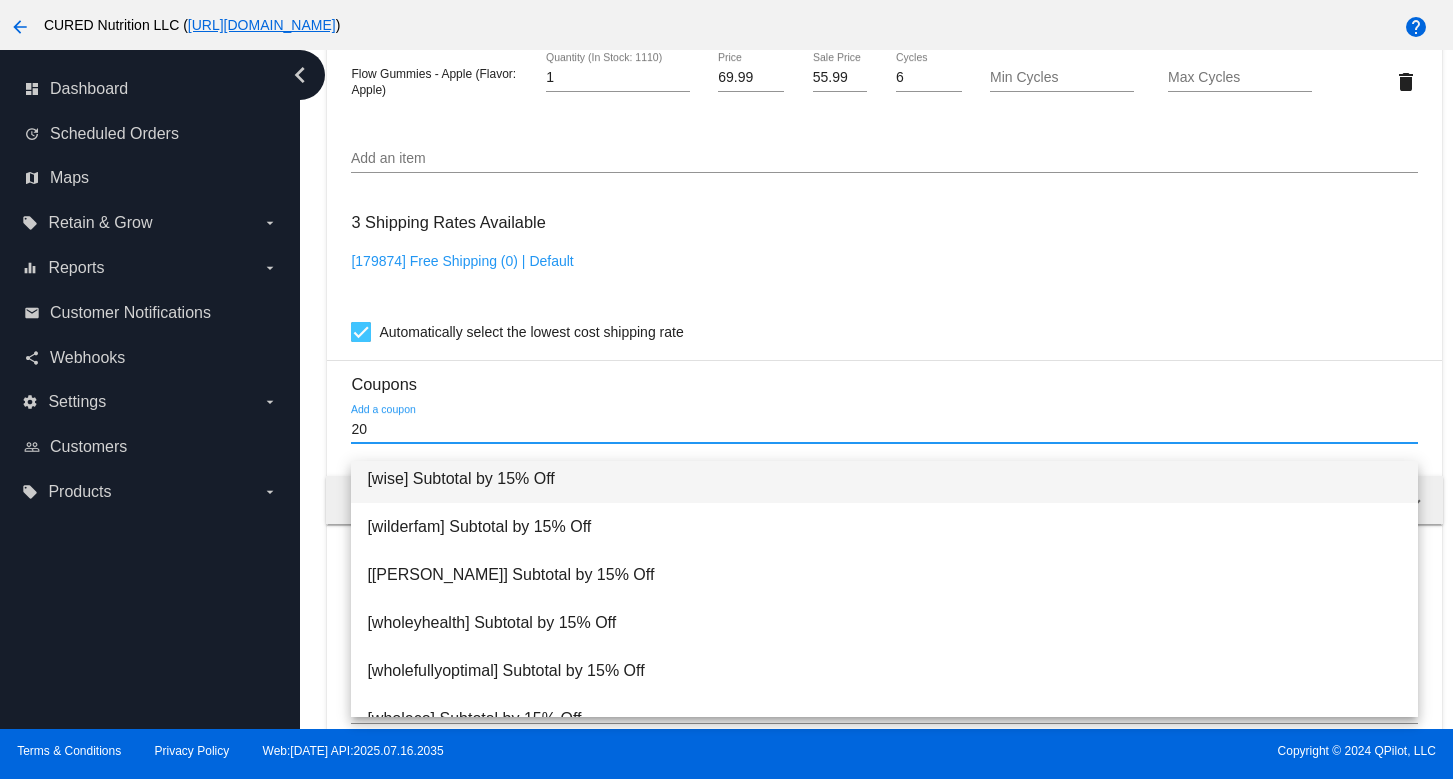 scroll, scrollTop: 139, scrollLeft: 0, axis: vertical 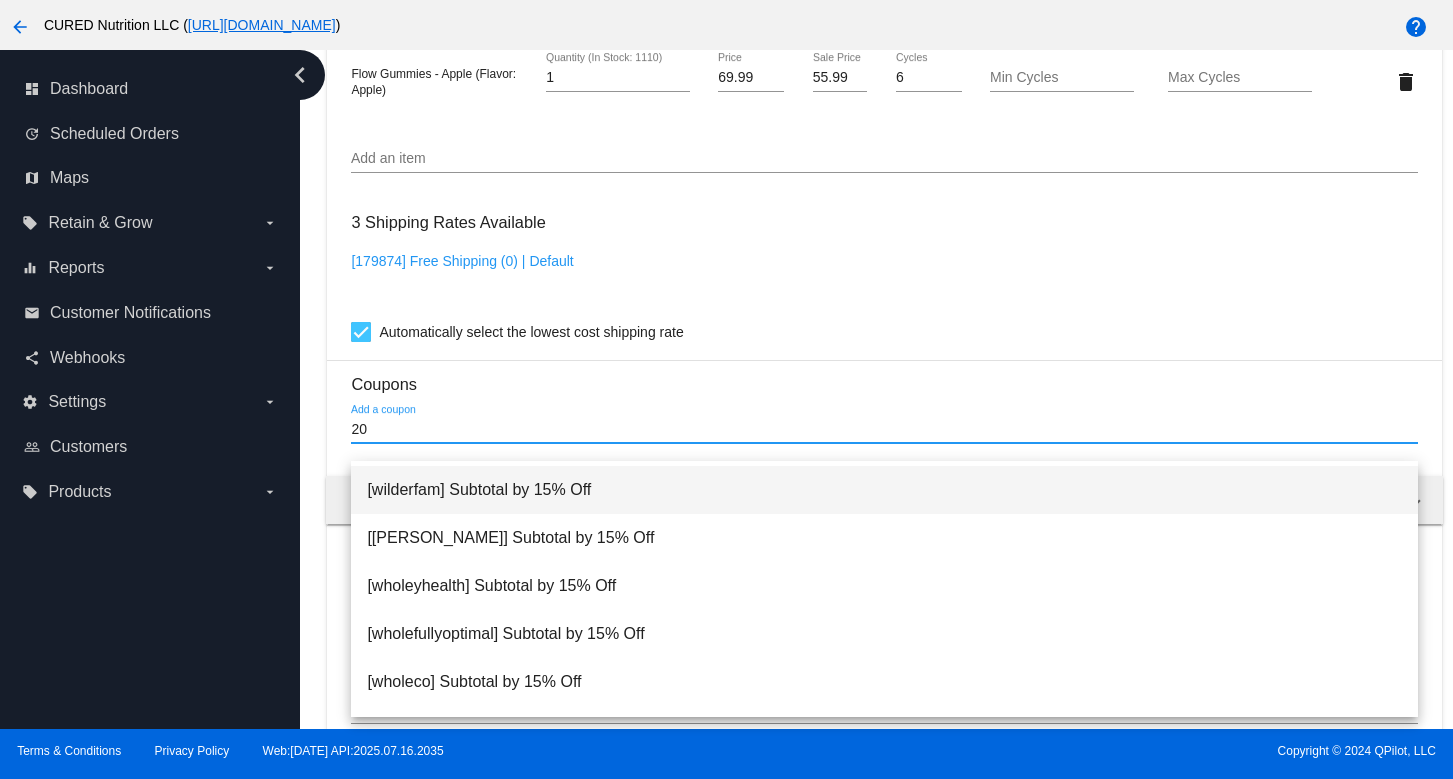 type on "2" 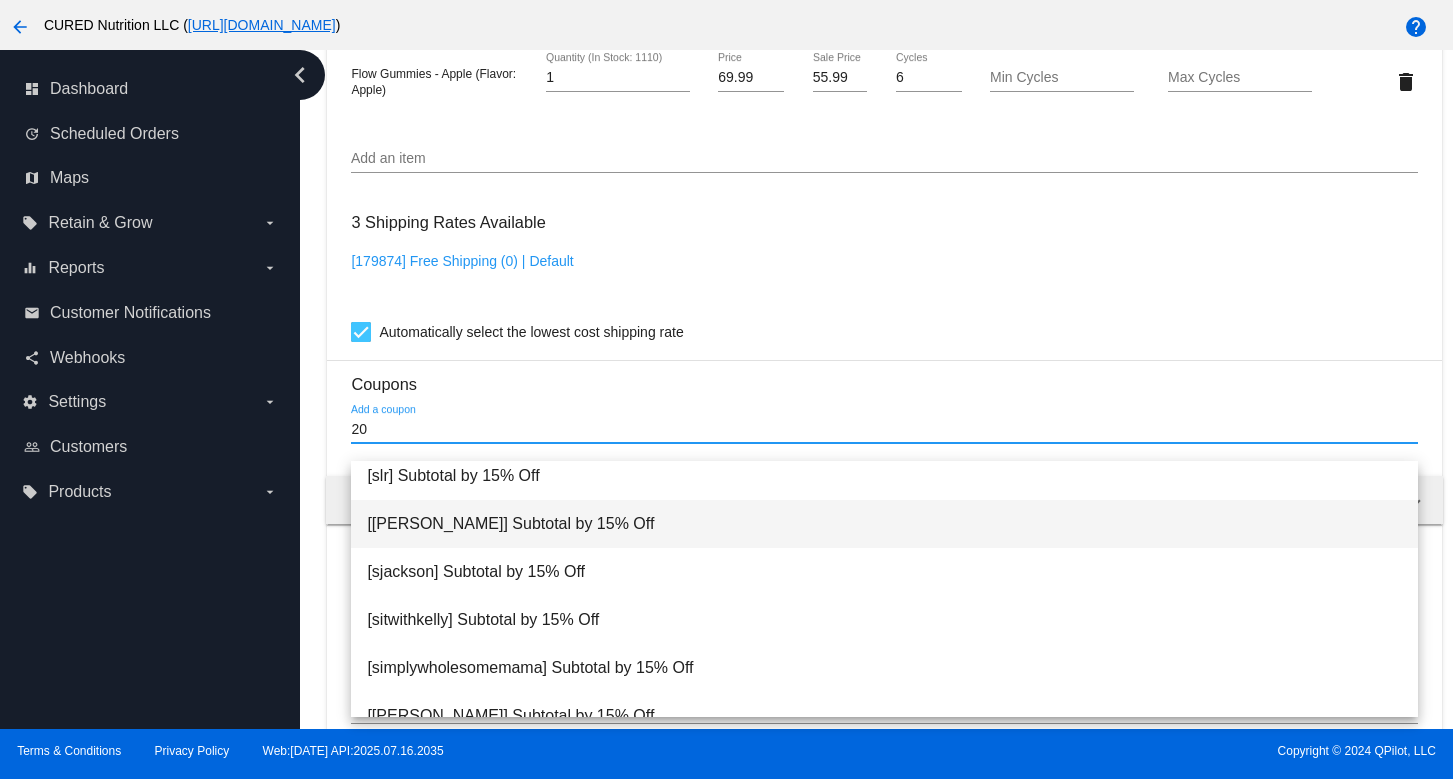 scroll, scrollTop: 752, scrollLeft: 0, axis: vertical 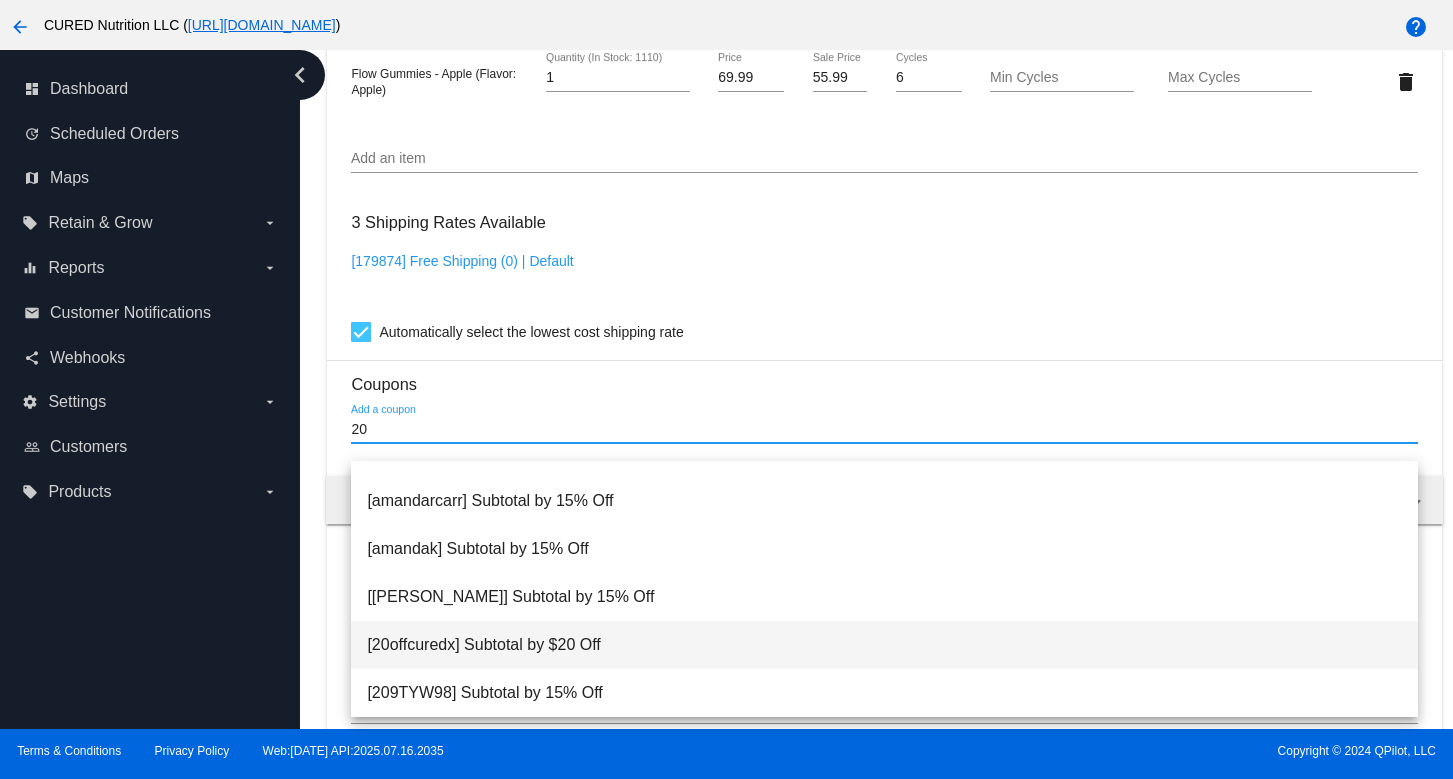 type on "20" 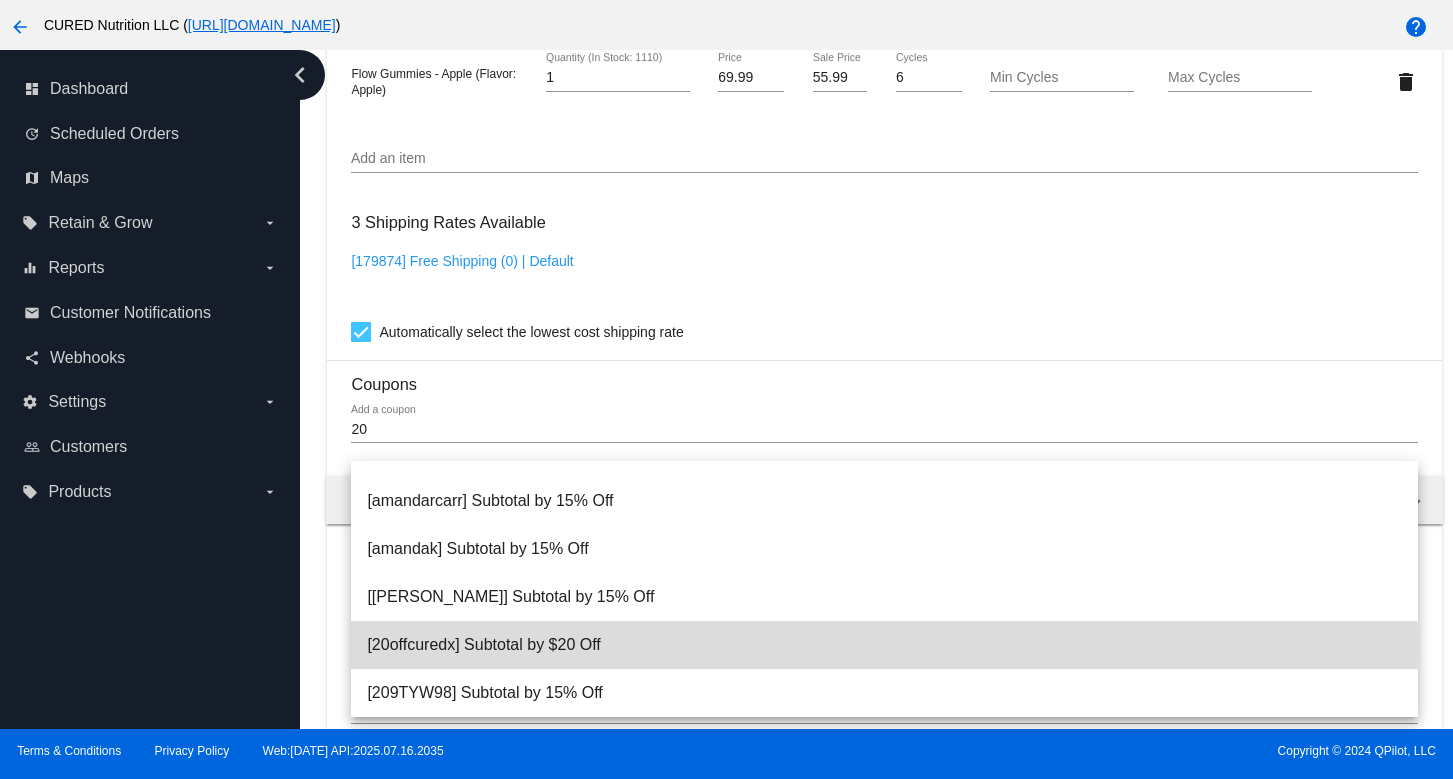 click on "[20offcuredx] Subtotal by $20 Off" at bounding box center (884, 645) 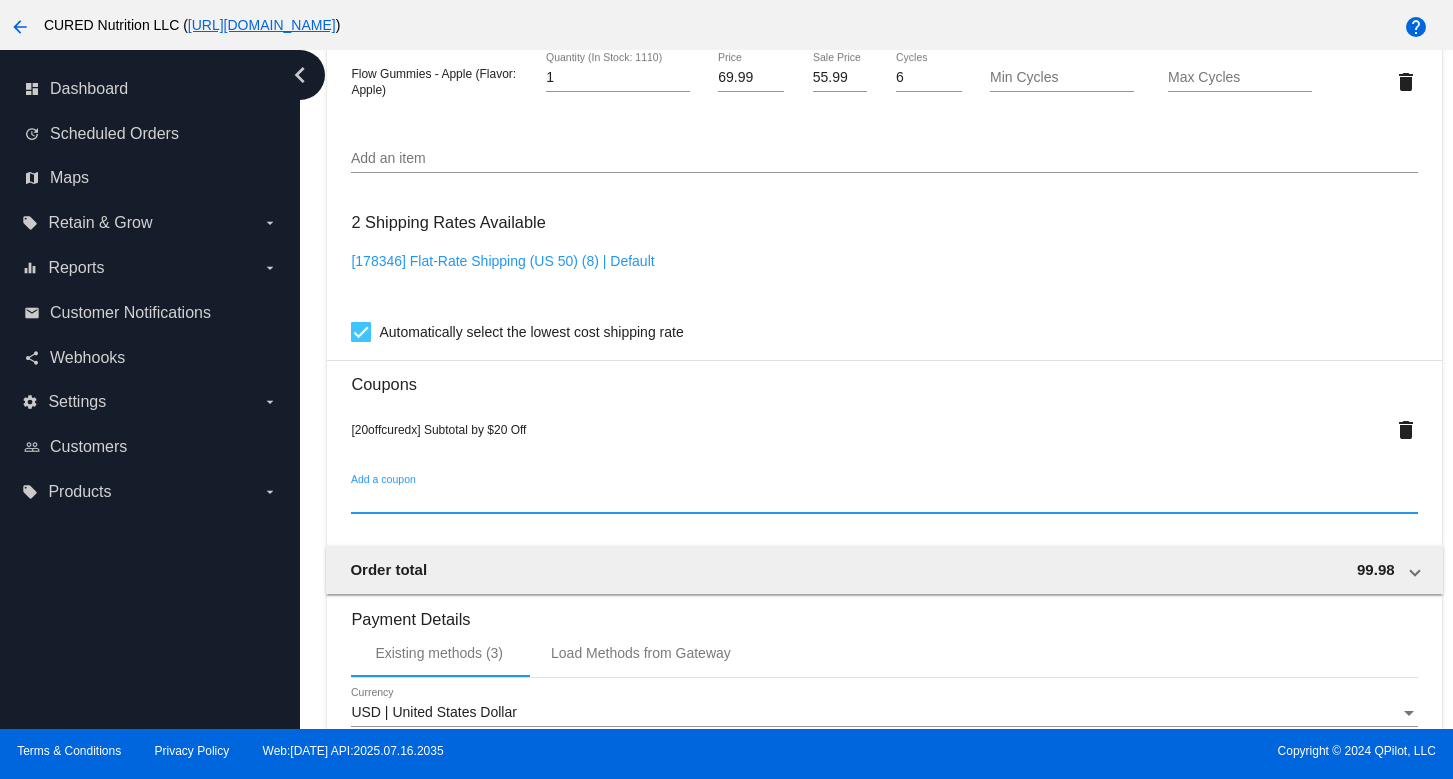 scroll, scrollTop: 1941, scrollLeft: 0, axis: vertical 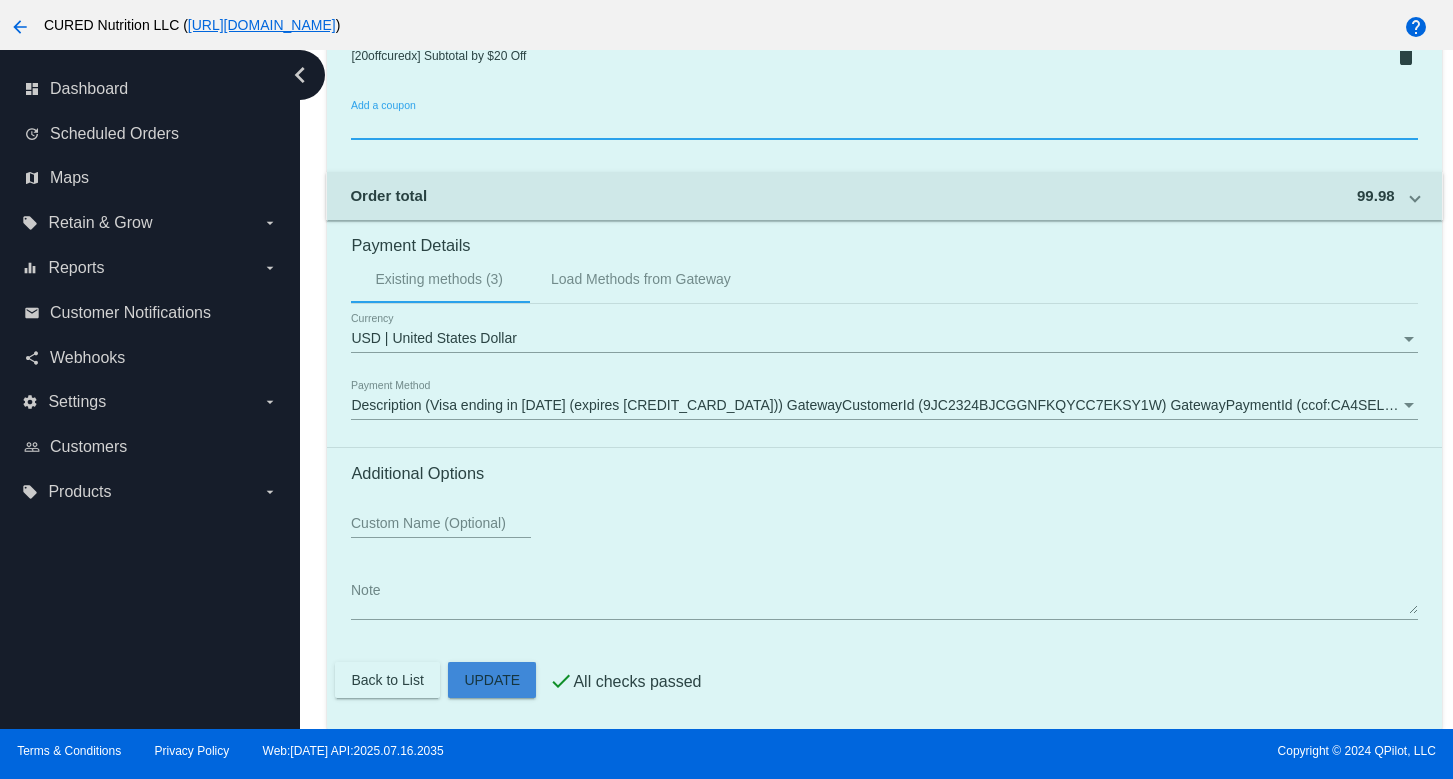 click on "Customer
2113121: [PERSON_NAME]
[PERSON_NAME][EMAIL_ADDRESS][PERSON_NAME][DOMAIN_NAME]
Customer Shipping
Enter Shipping Address Select A Saved Address (0)
[PERSON_NAME]
Shipping First Name
[PERSON_NAME]
Shipping Last Name
[GEOGRAPHIC_DATA] | [GEOGRAPHIC_DATA]
Shipping Country
[STREET_ADDRESS]
[STREET_ADDRESS]
[GEOGRAPHIC_DATA]
CO | [US_STATE]
Shipping State
80550
Shipping Postcode
Scheduled Order Details
Frequency:
Every 1 months
Active
Status
1 1" 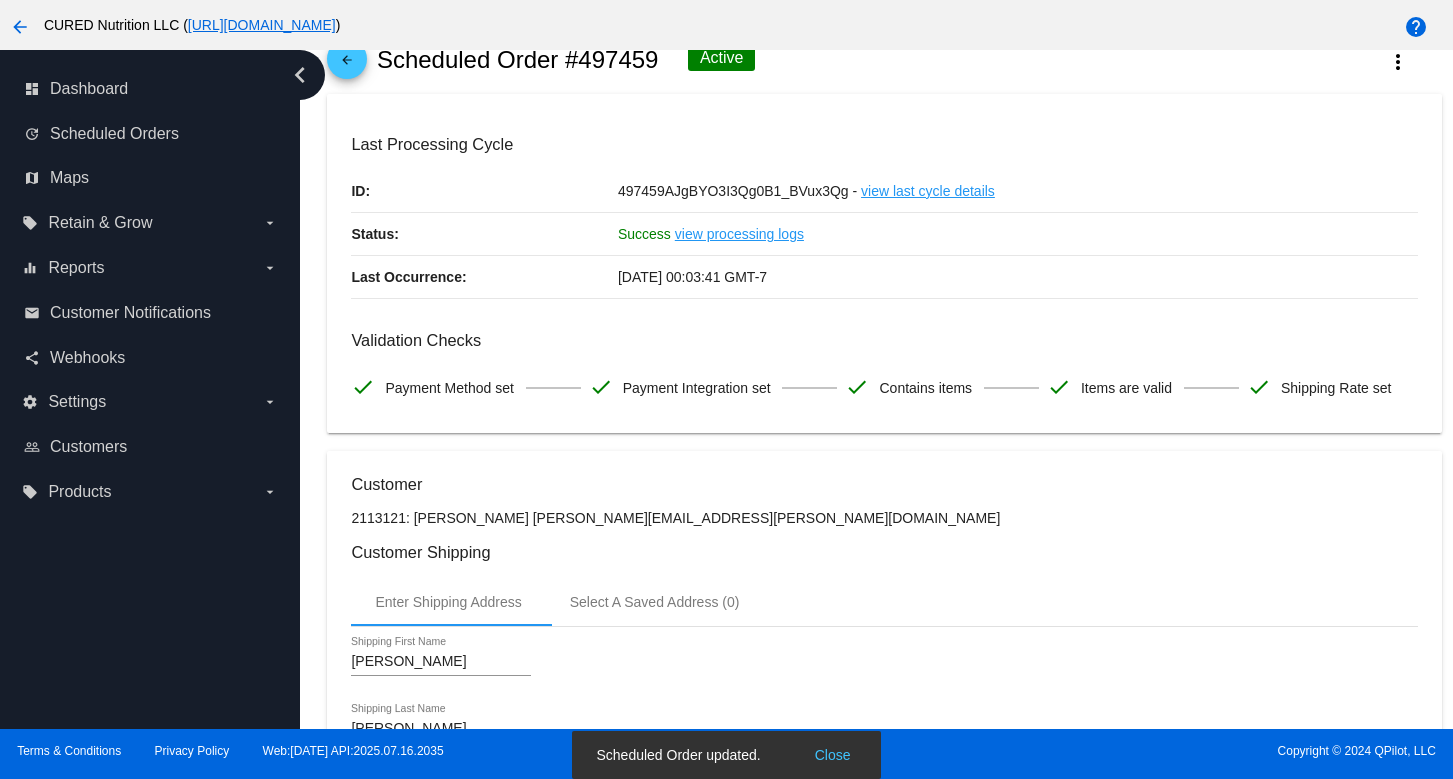 scroll, scrollTop: 0, scrollLeft: 0, axis: both 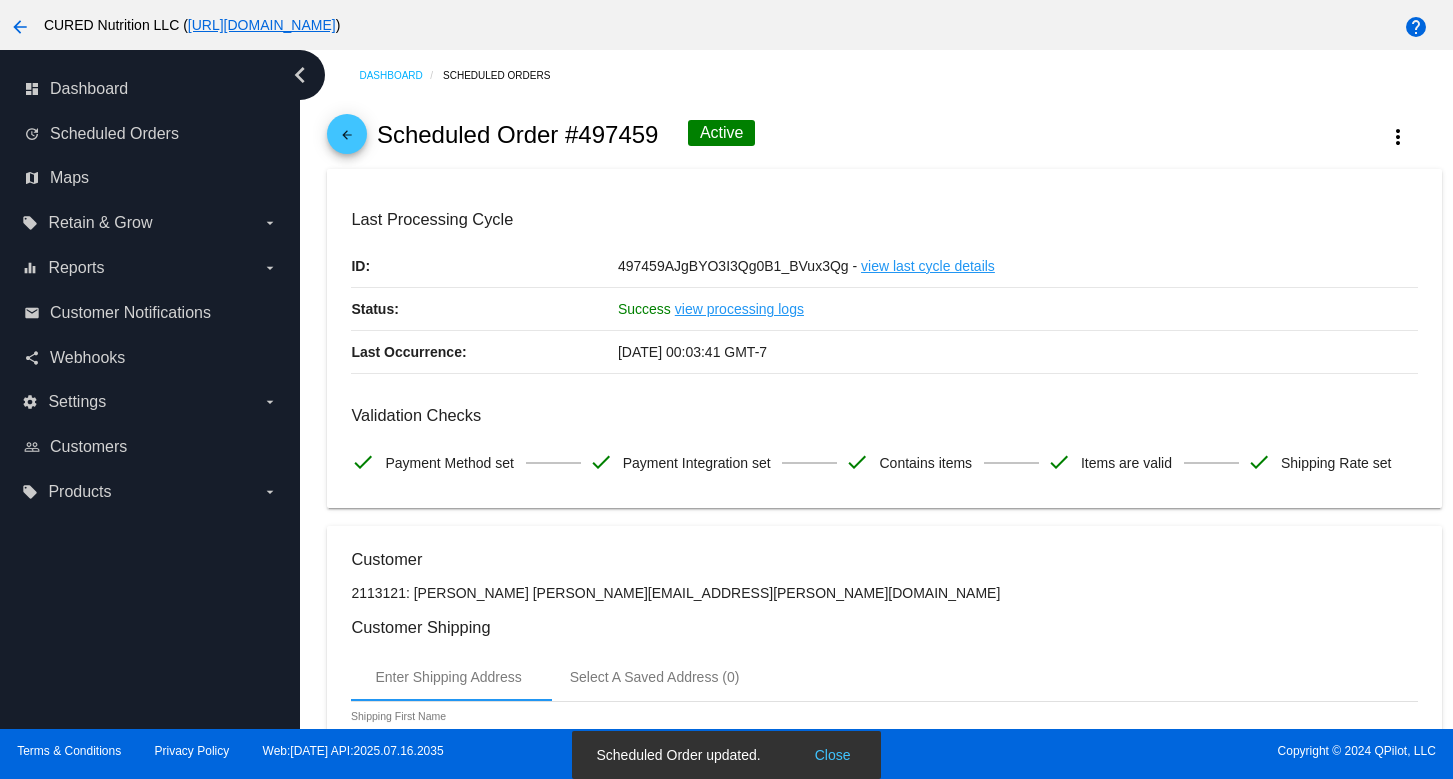 click on "arrow_back" 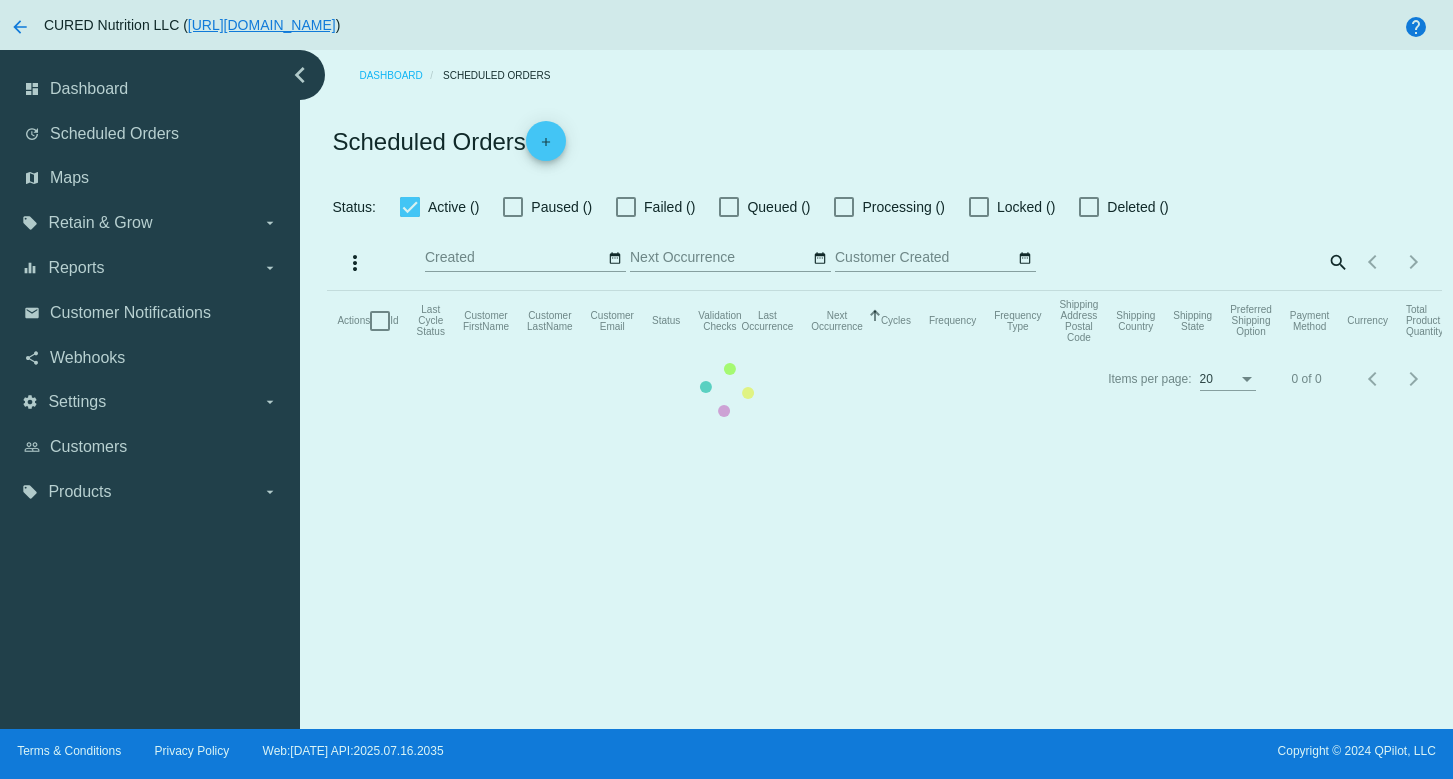 checkbox on "true" 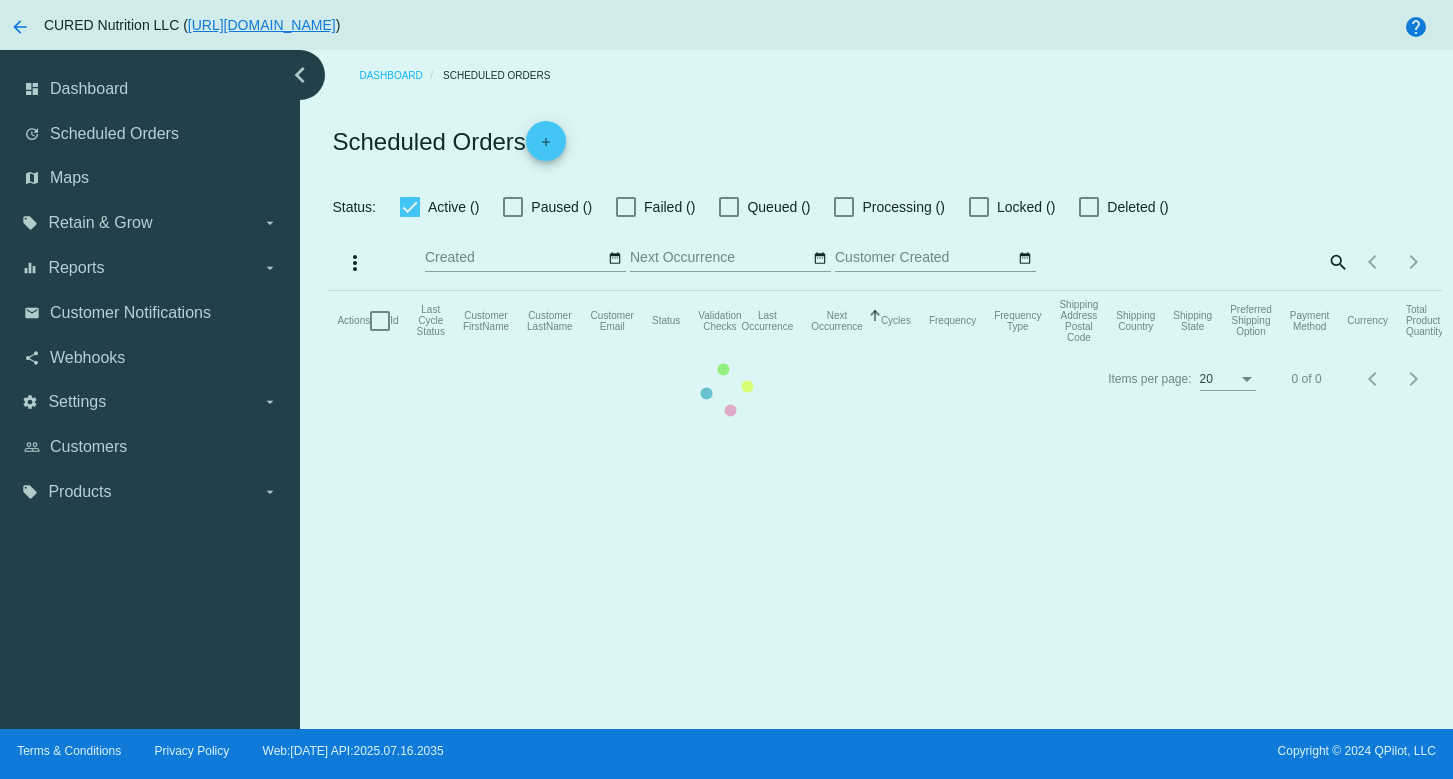 checkbox on "true" 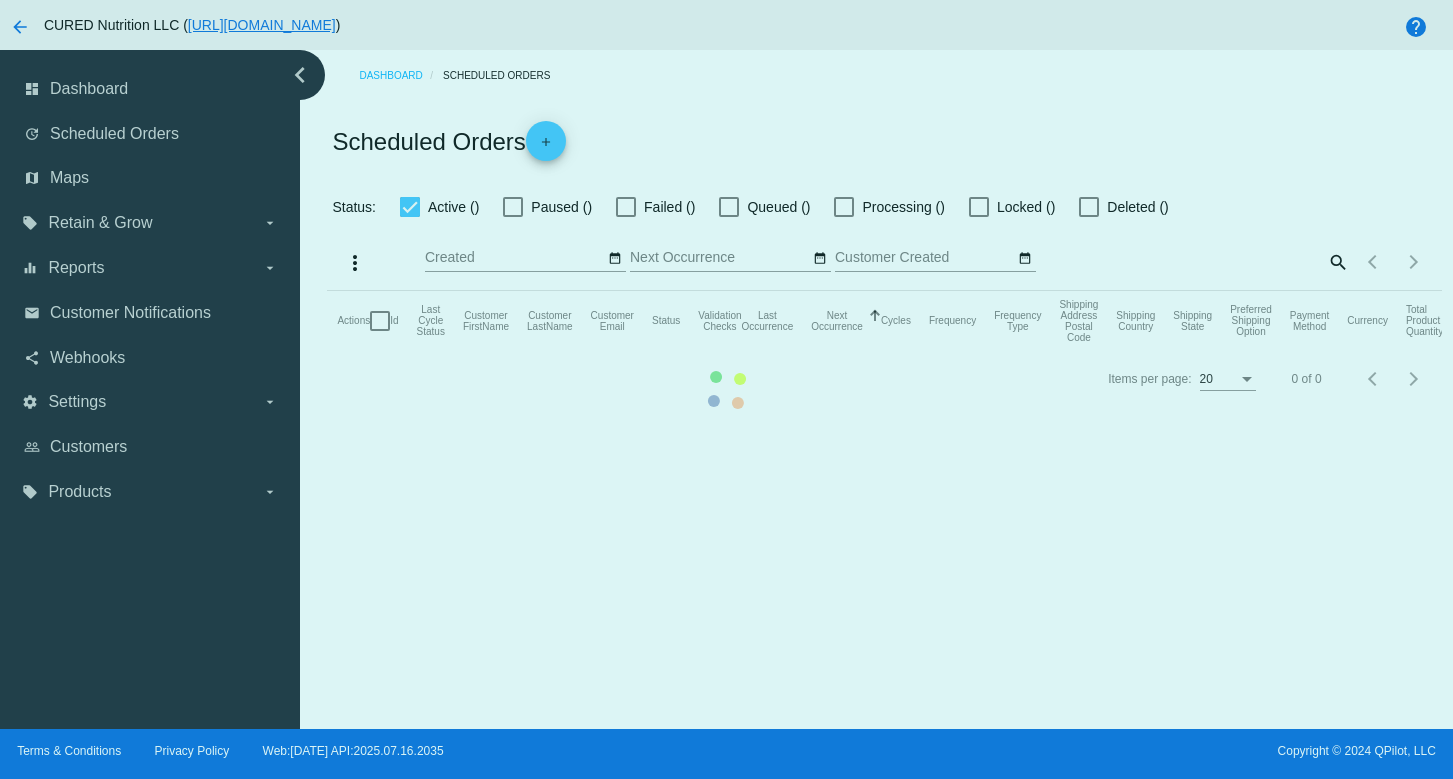 checkbox on "true" 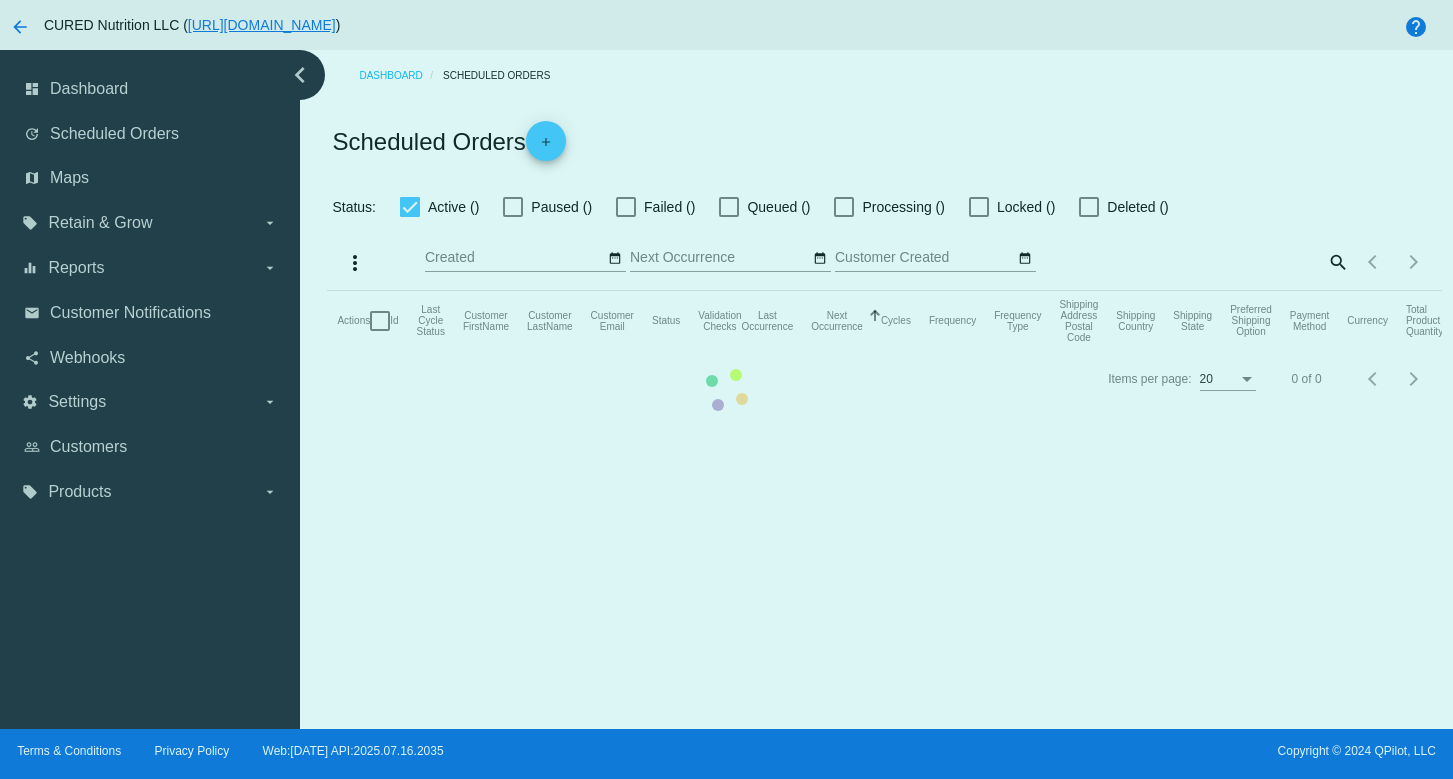 checkbox on "true" 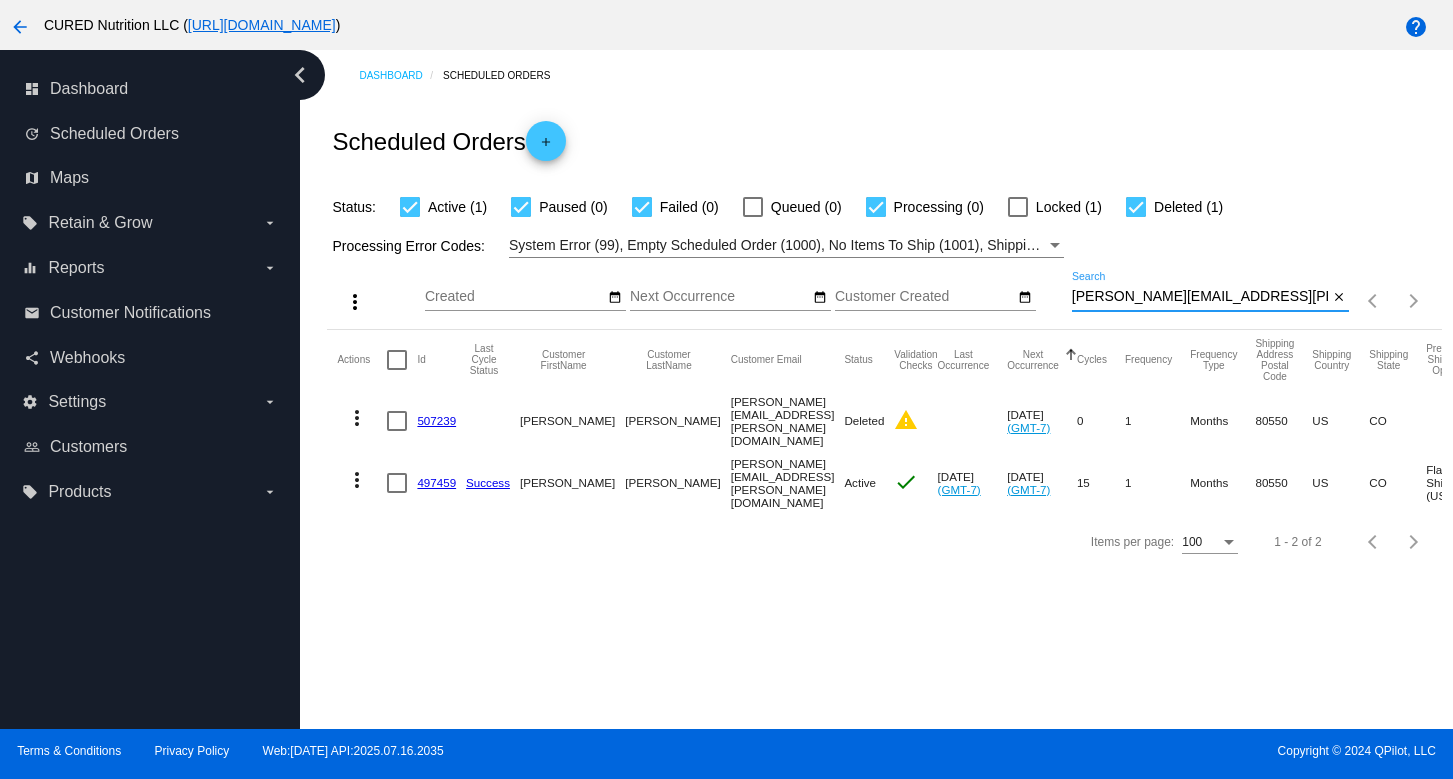 click on "[PERSON_NAME][EMAIL_ADDRESS][PERSON_NAME][DOMAIN_NAME]" at bounding box center (1200, 297) 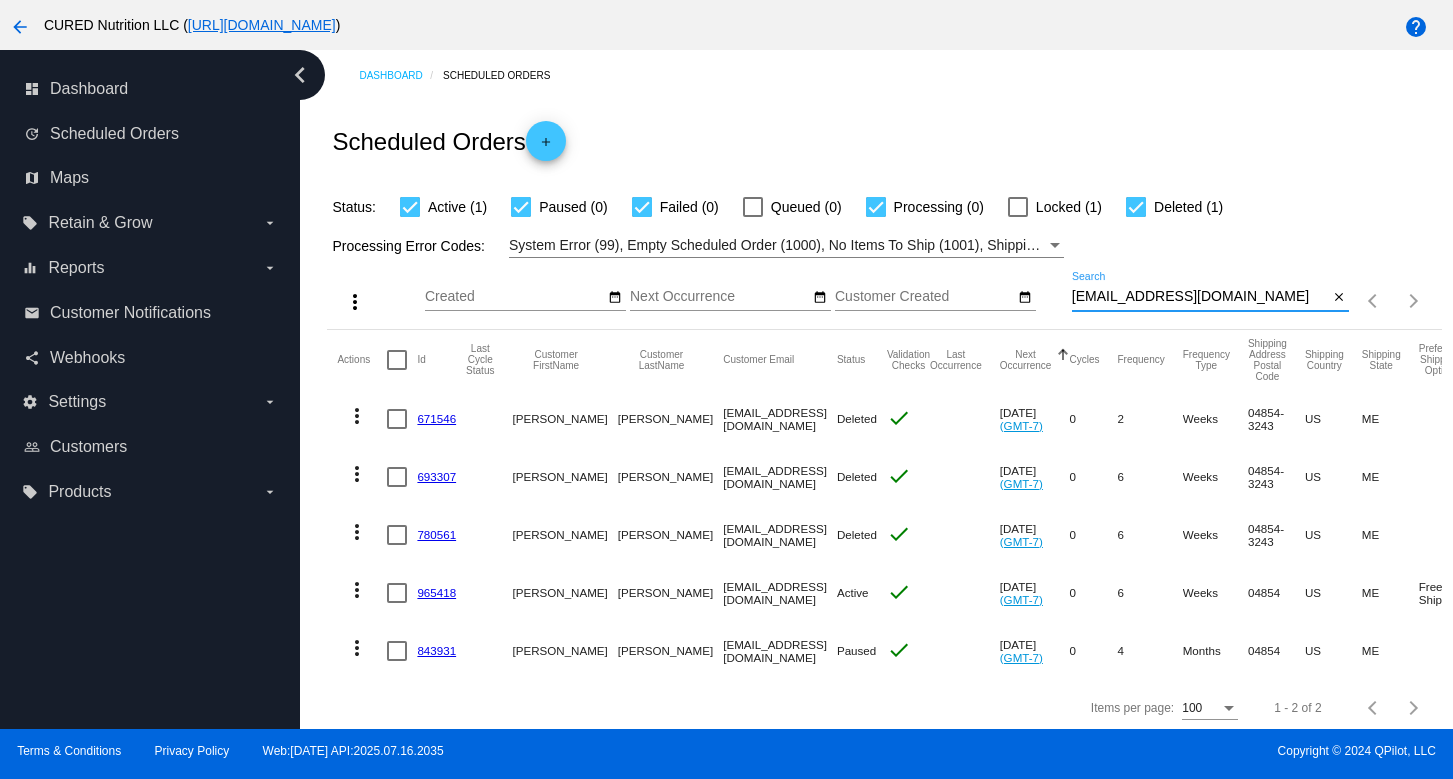 scroll, scrollTop: 8, scrollLeft: 0, axis: vertical 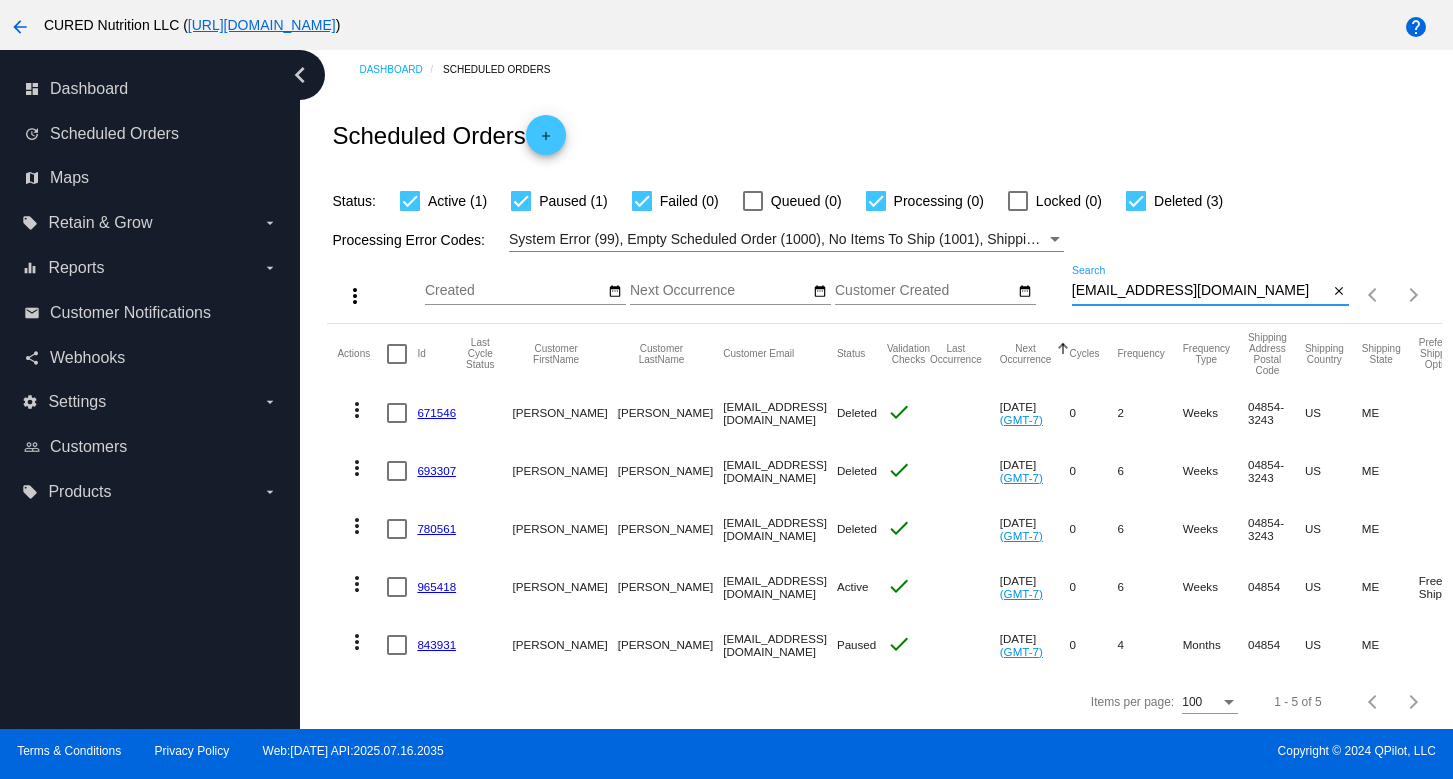 type on "[EMAIL_ADDRESS][DOMAIN_NAME]" 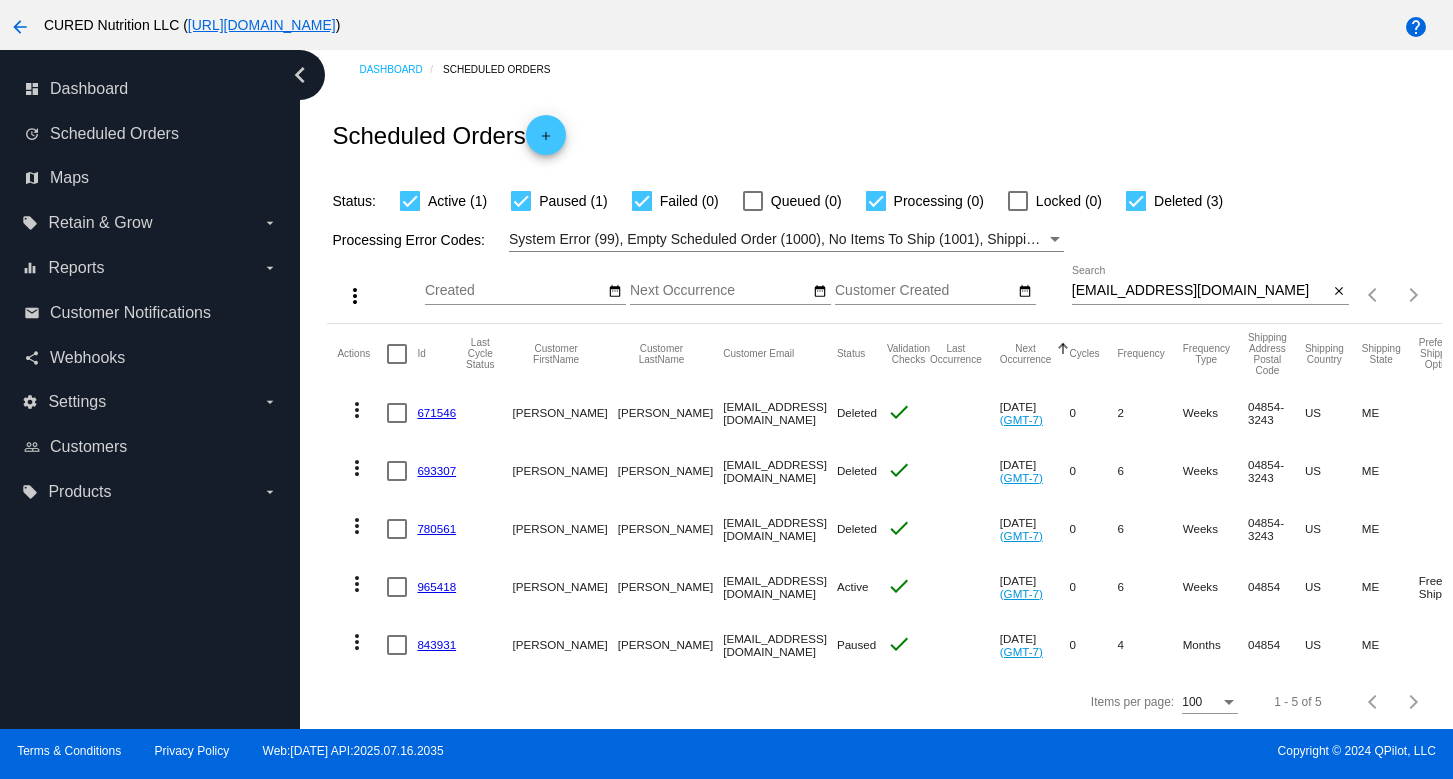 click on "965418" 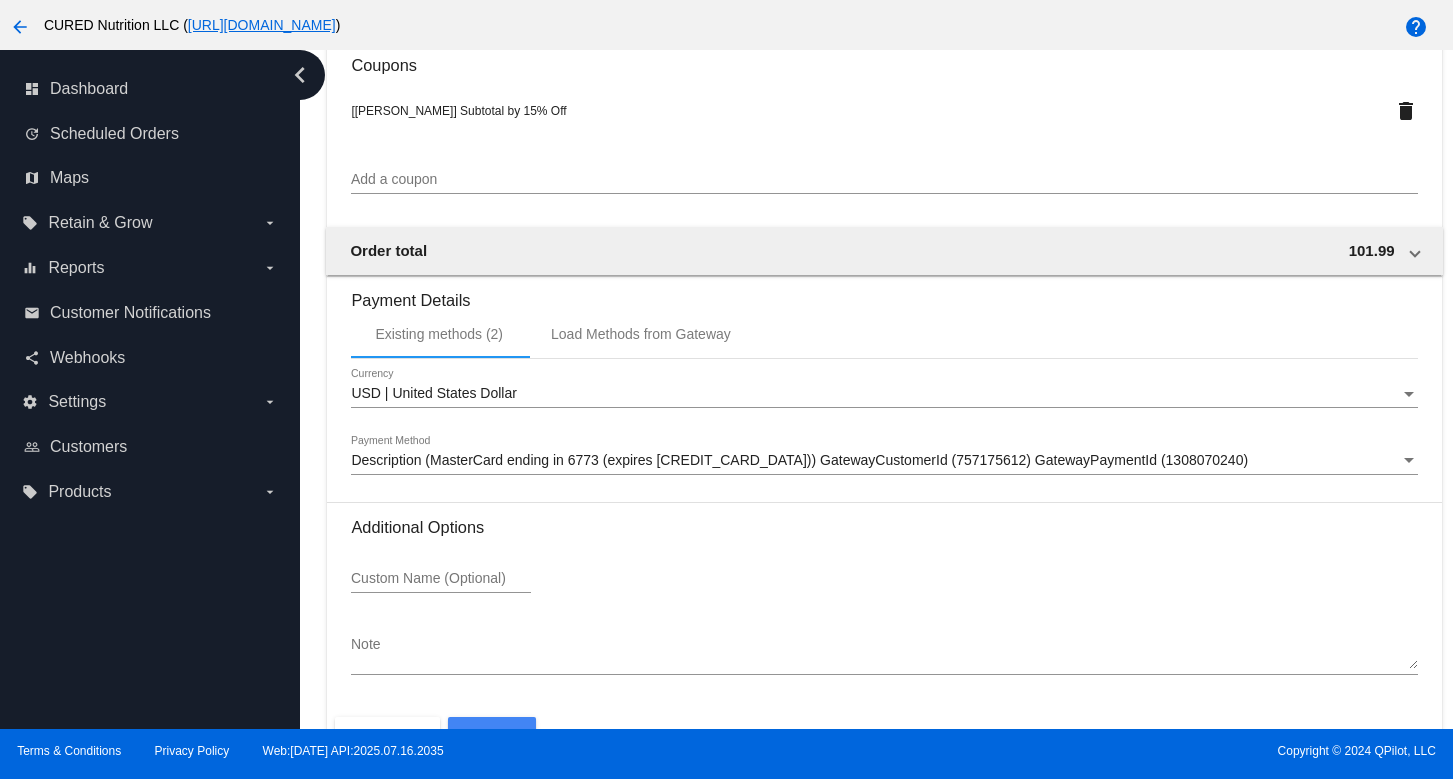 scroll, scrollTop: 1817, scrollLeft: 0, axis: vertical 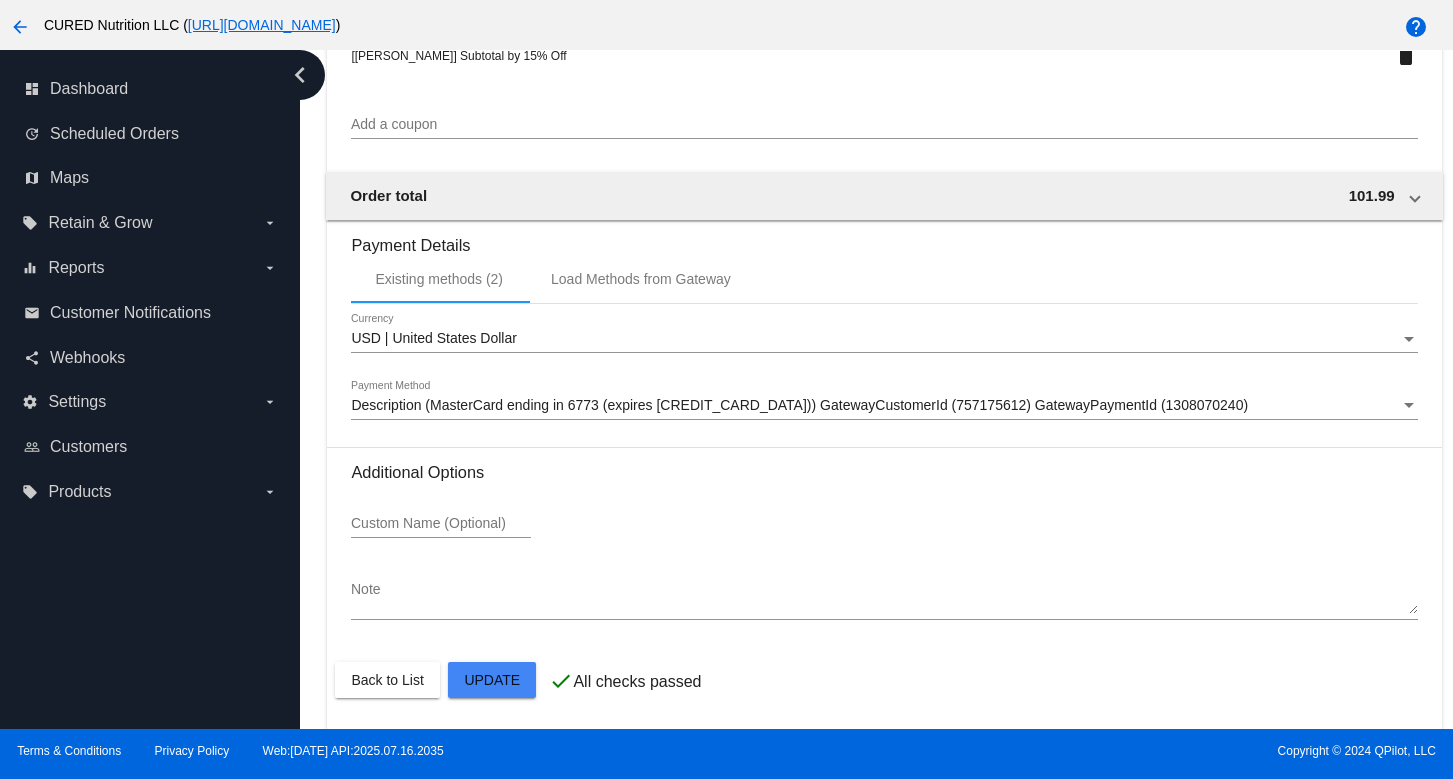 click on "Customer
4345338: [PERSON_NAME]
[PERSON_NAME][EMAIL_ADDRESS][DOMAIN_NAME]
Customer Shipping
Enter Shipping Address Select A Saved Address (0)
[PERSON_NAME]
Shipping First Name
Engelberg
Shipping Last Name
[GEOGRAPHIC_DATA] | [GEOGRAPHIC_DATA]
Shipping Country
[STREET_ADDRESS]
[STREET_ADDRESS]
Owls Head
[GEOGRAPHIC_DATA]
[GEOGRAPHIC_DATA] | [US_STATE]
Shipping State
04854
Shipping Postcode
Scheduled Order Details
Frequency:
Every 6 weeks
Active
Status" 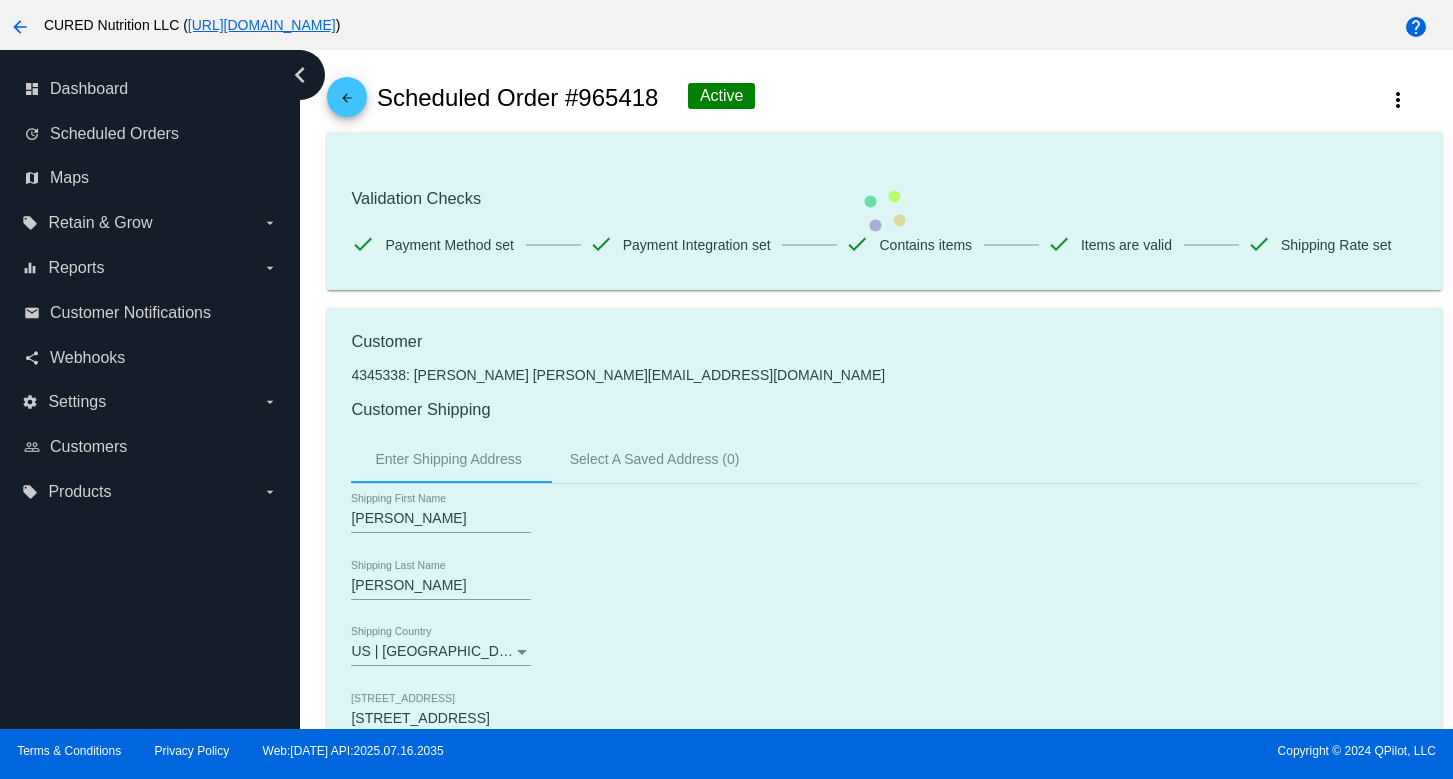scroll, scrollTop: 0, scrollLeft: 0, axis: both 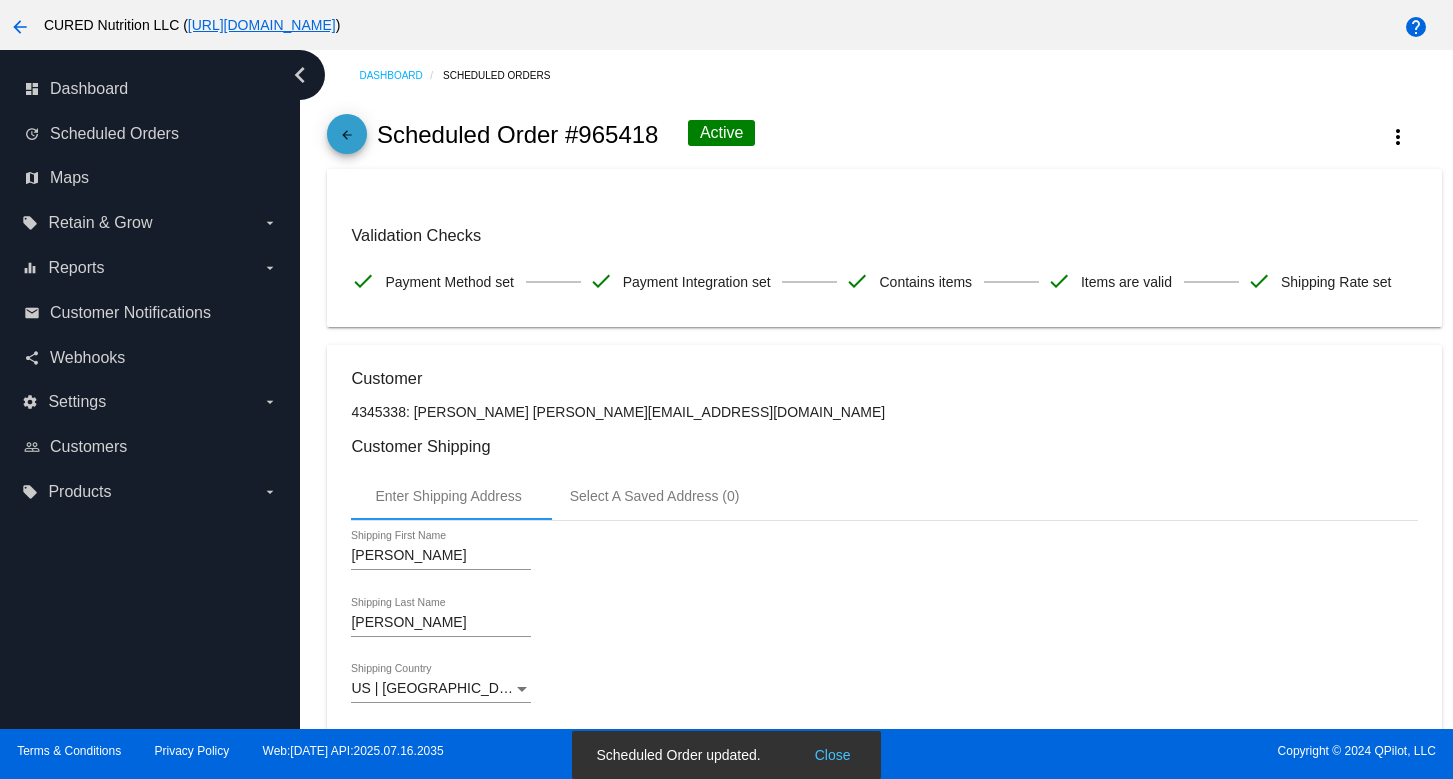 click on "arrow_back" 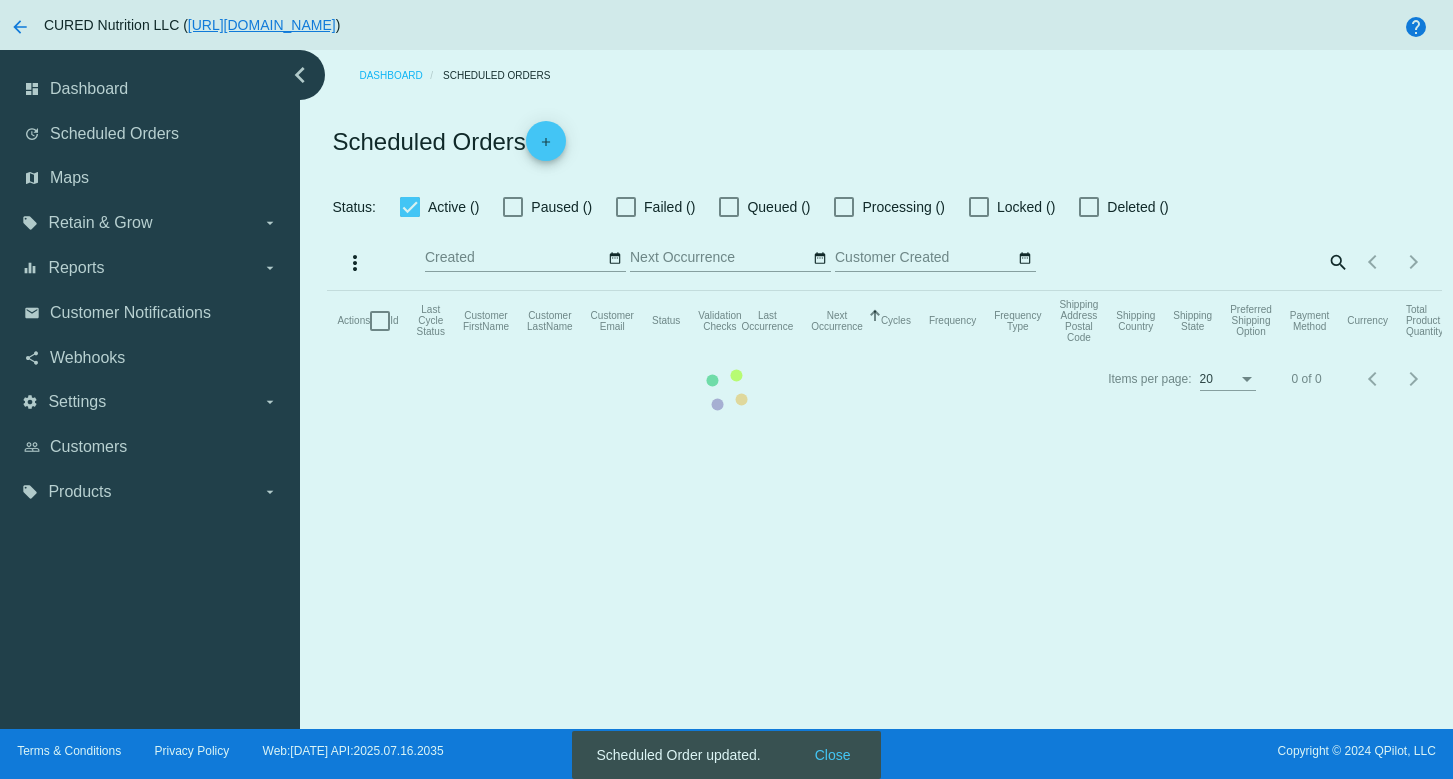 checkbox on "true" 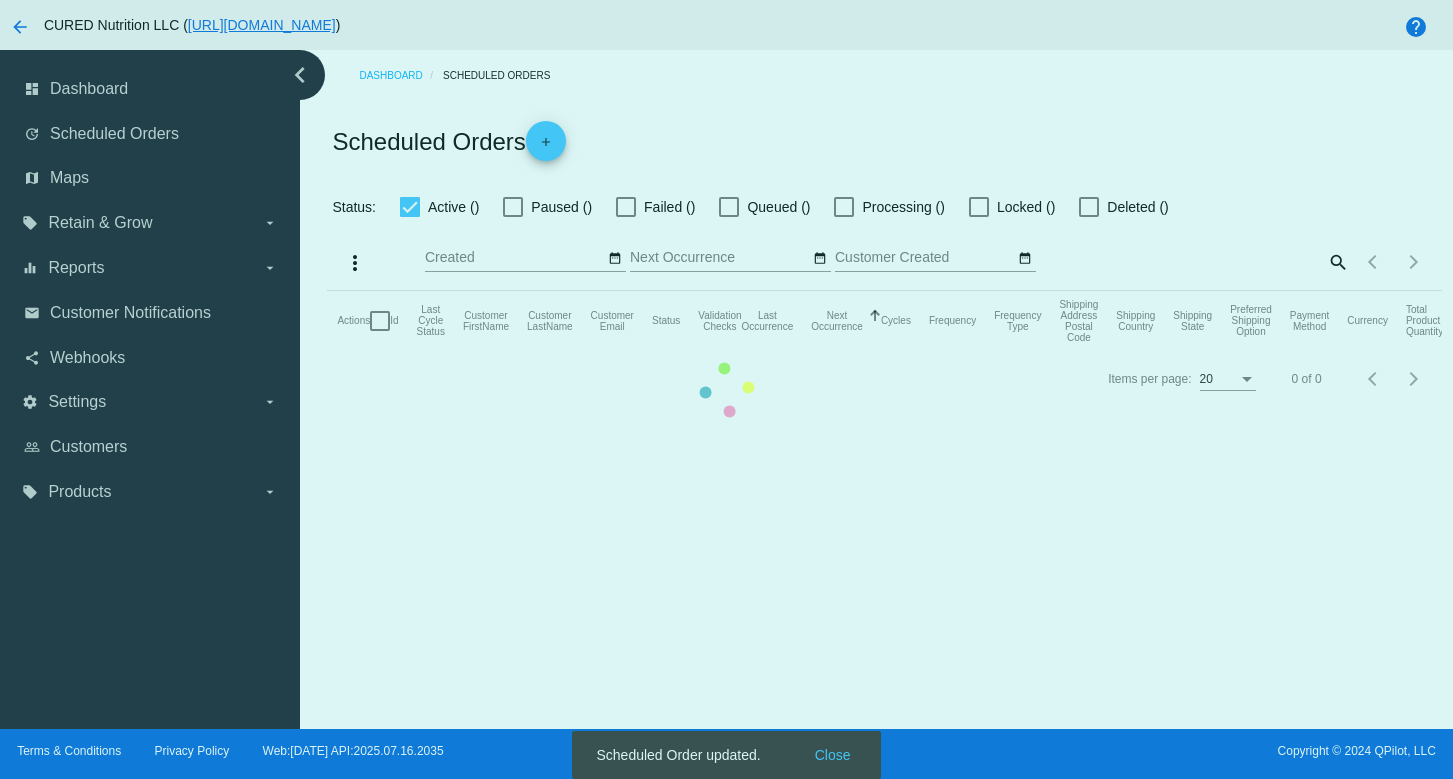 checkbox on "true" 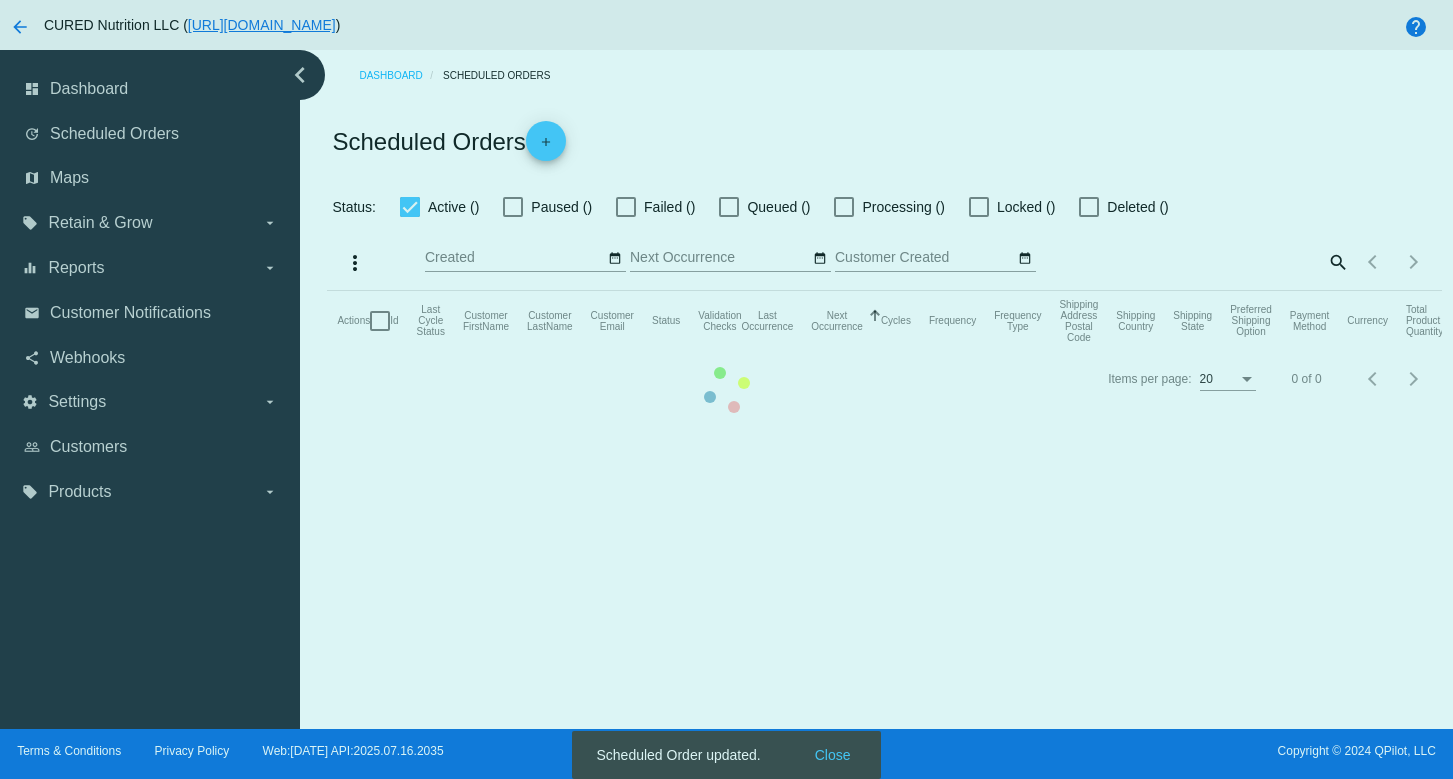 checkbox on "true" 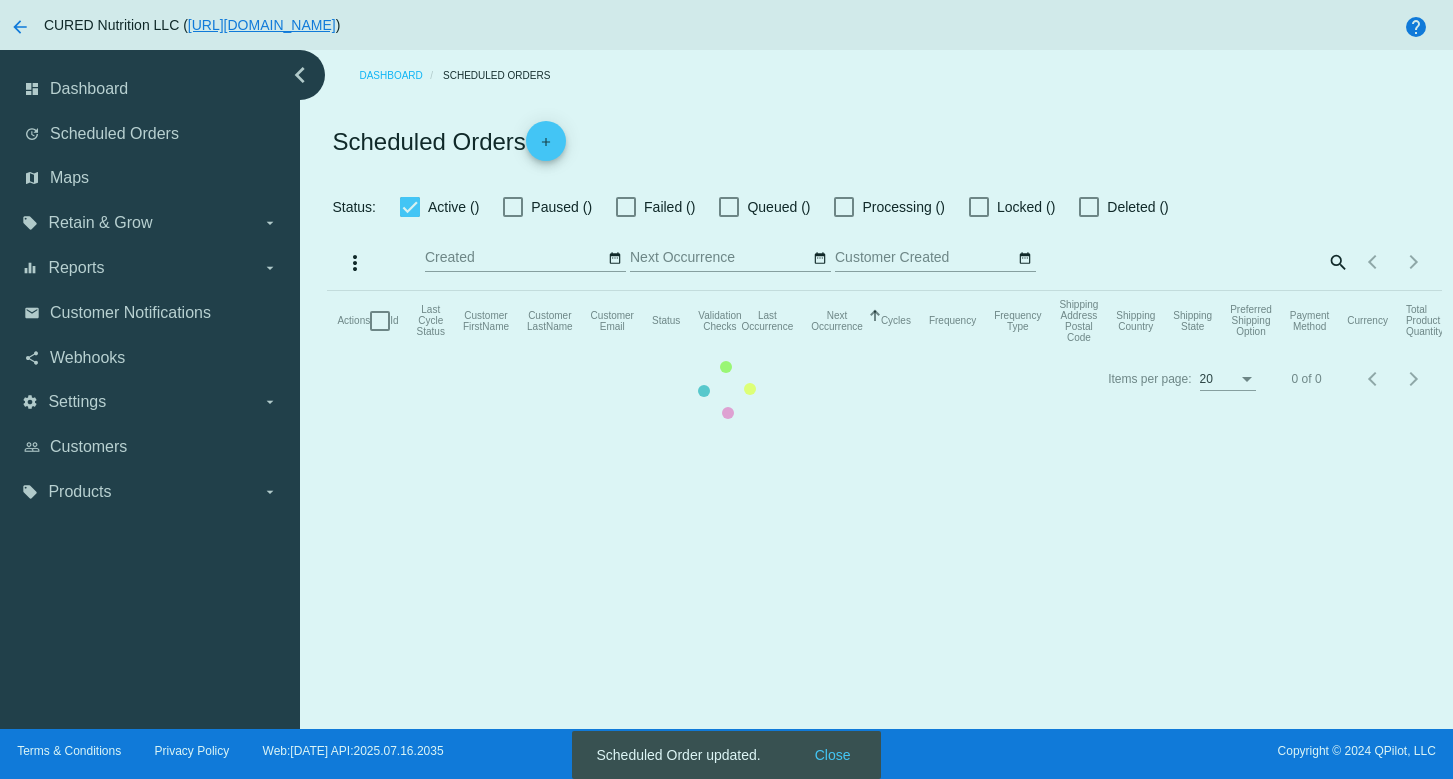 checkbox on "true" 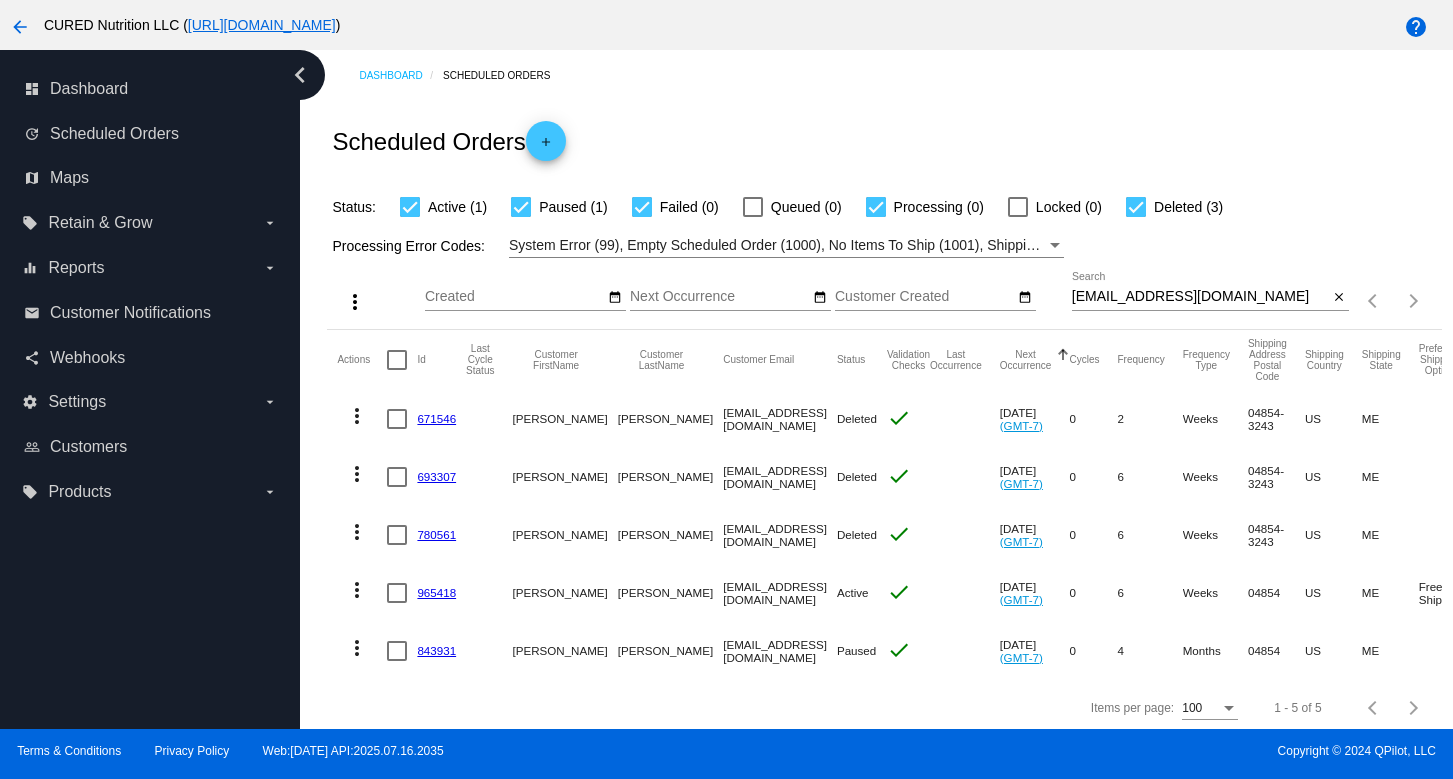 click on "[EMAIL_ADDRESS][DOMAIN_NAME]" at bounding box center [1200, 297] 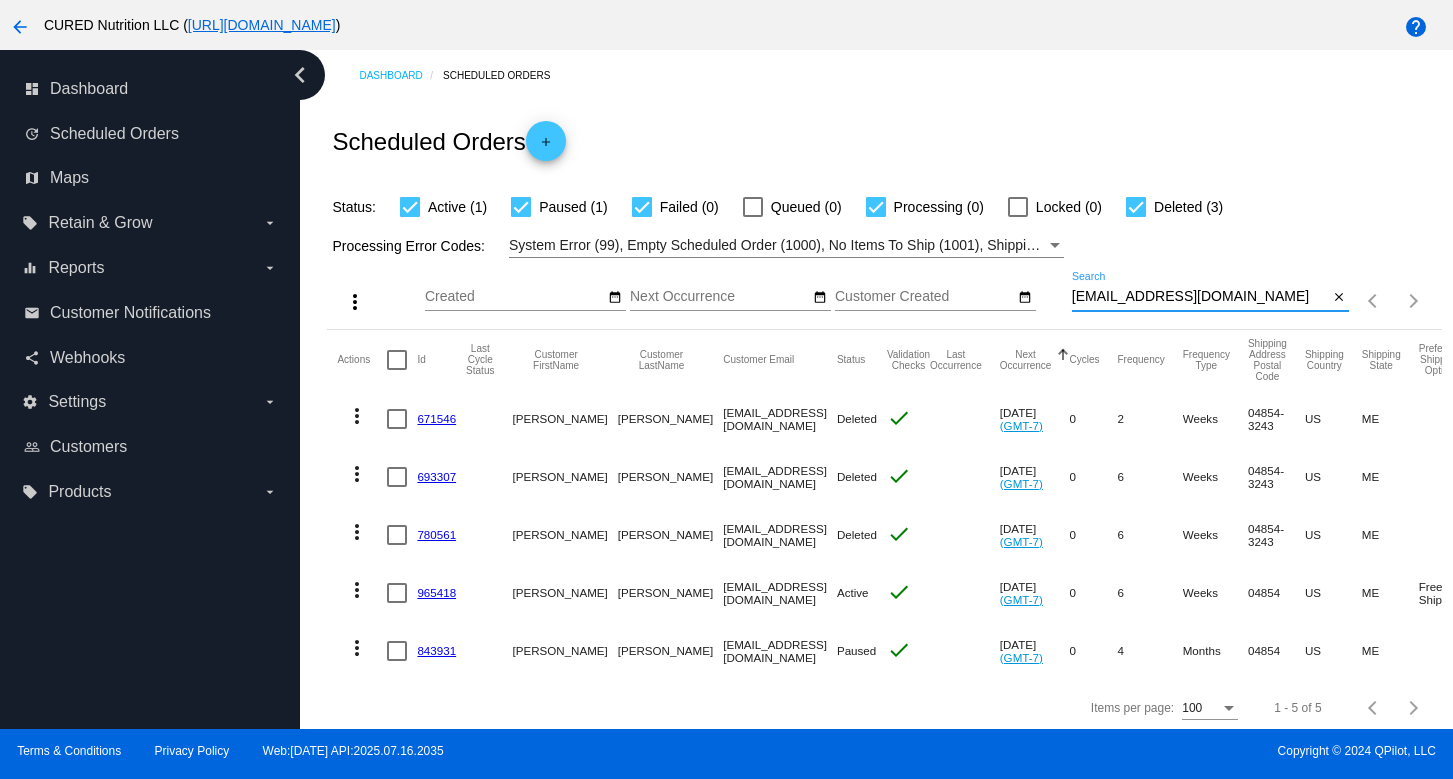 click on "[EMAIL_ADDRESS][DOMAIN_NAME]" at bounding box center [1200, 297] 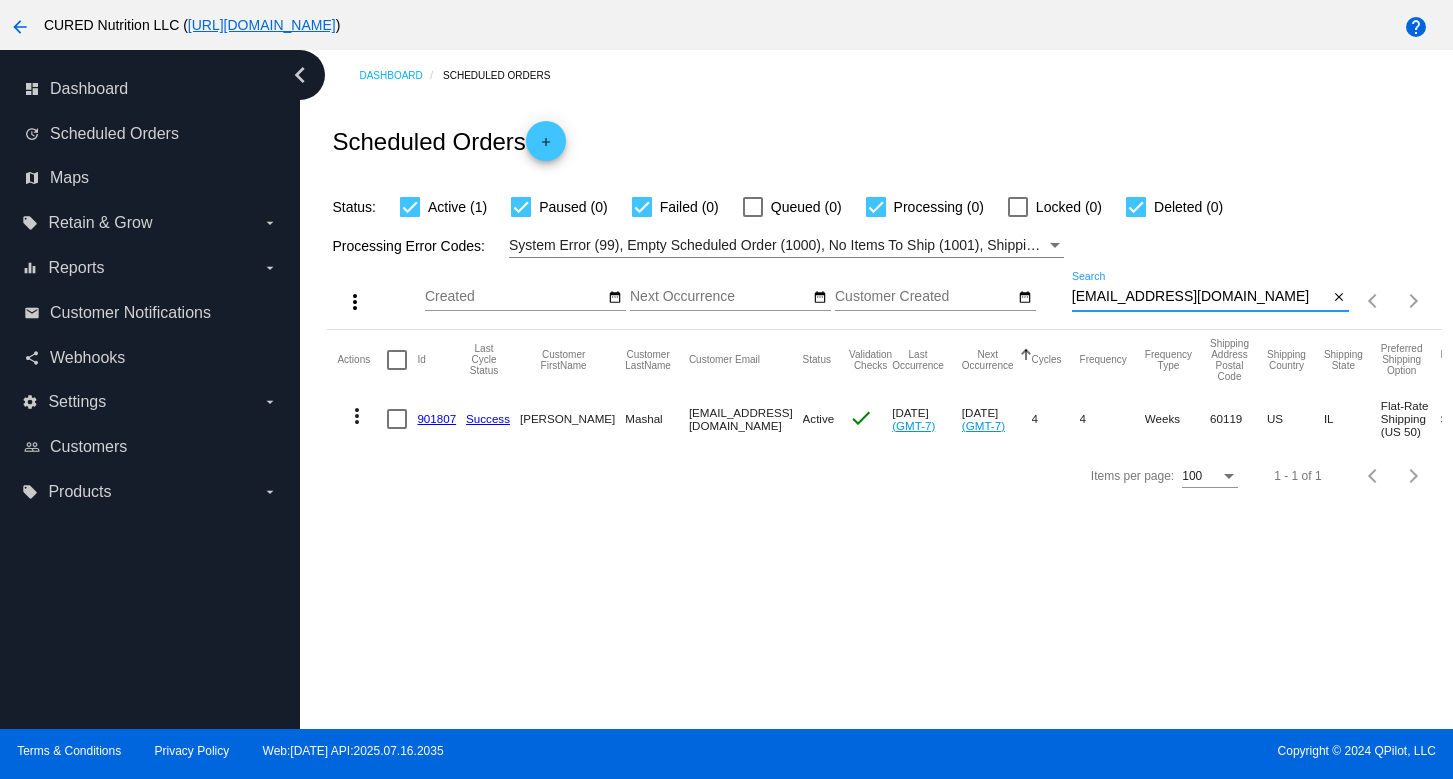 click on "[EMAIL_ADDRESS][DOMAIN_NAME]" at bounding box center [1200, 297] 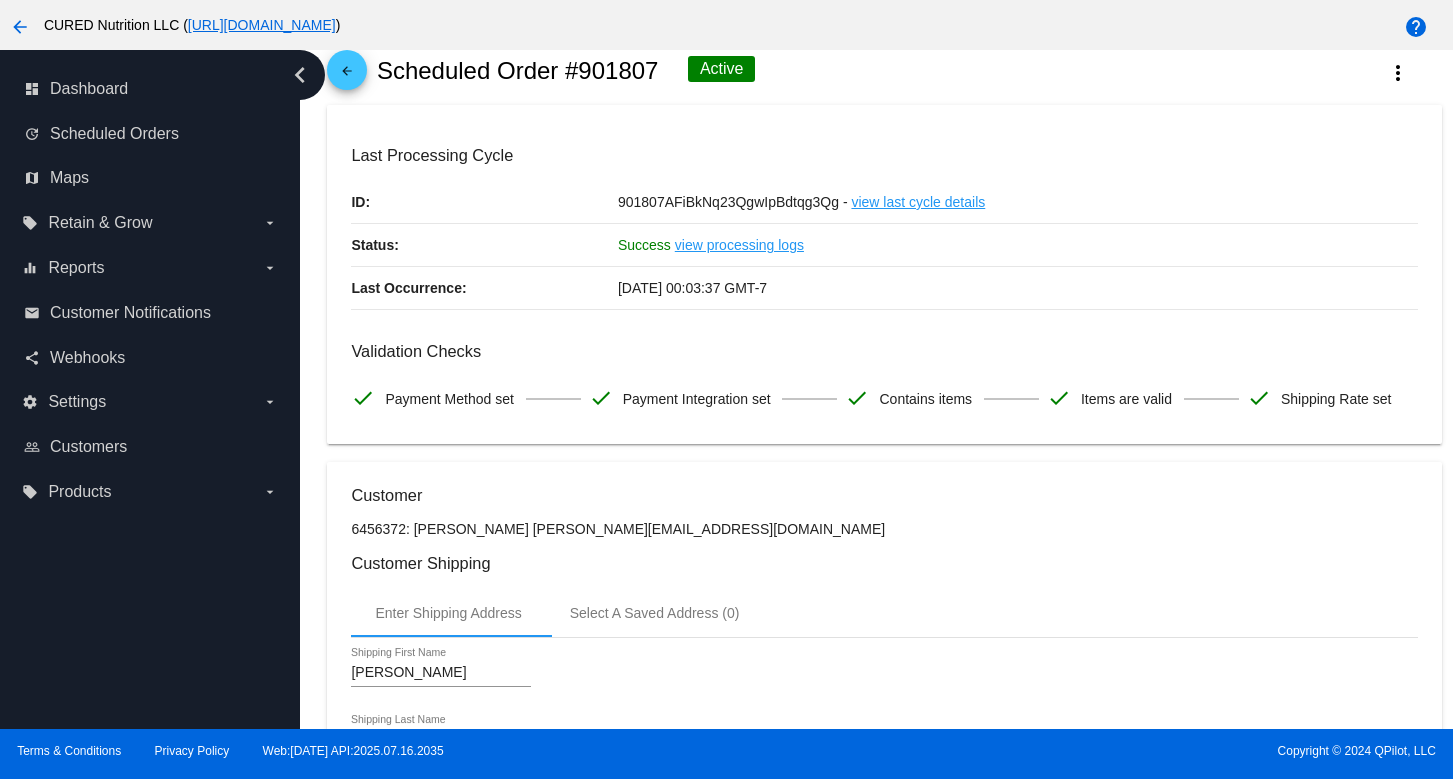 scroll, scrollTop: 69, scrollLeft: 0, axis: vertical 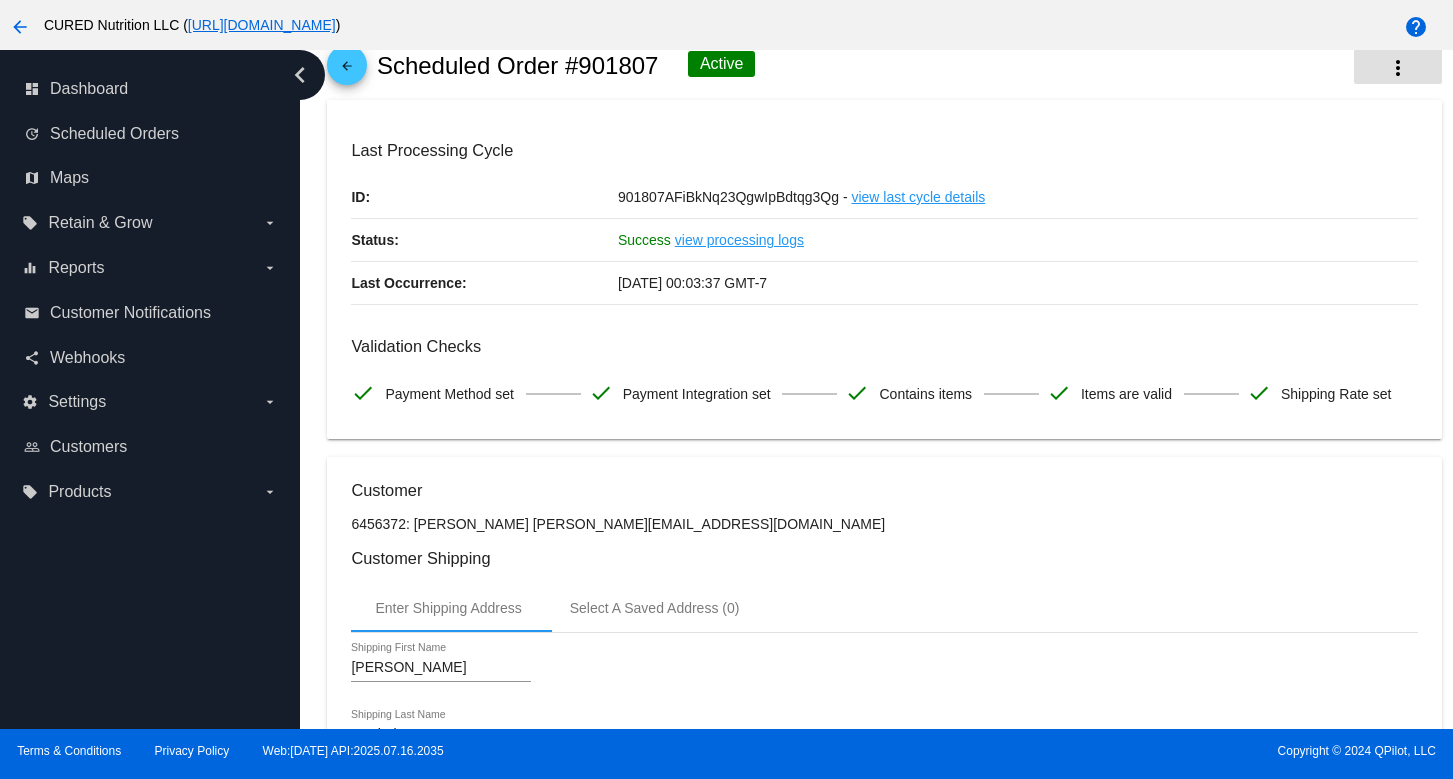click on "more_vert" 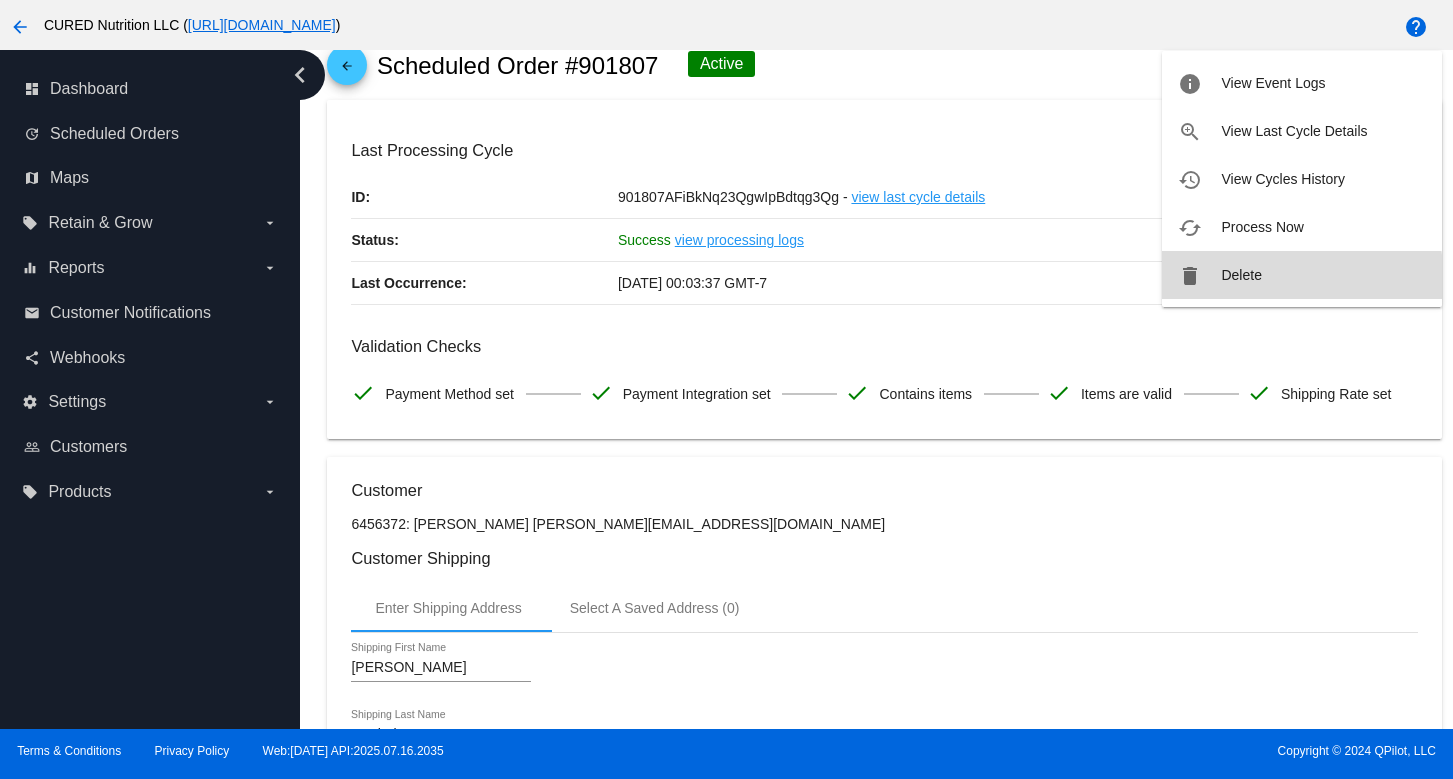 click on "delete
Delete" at bounding box center (1302, 275) 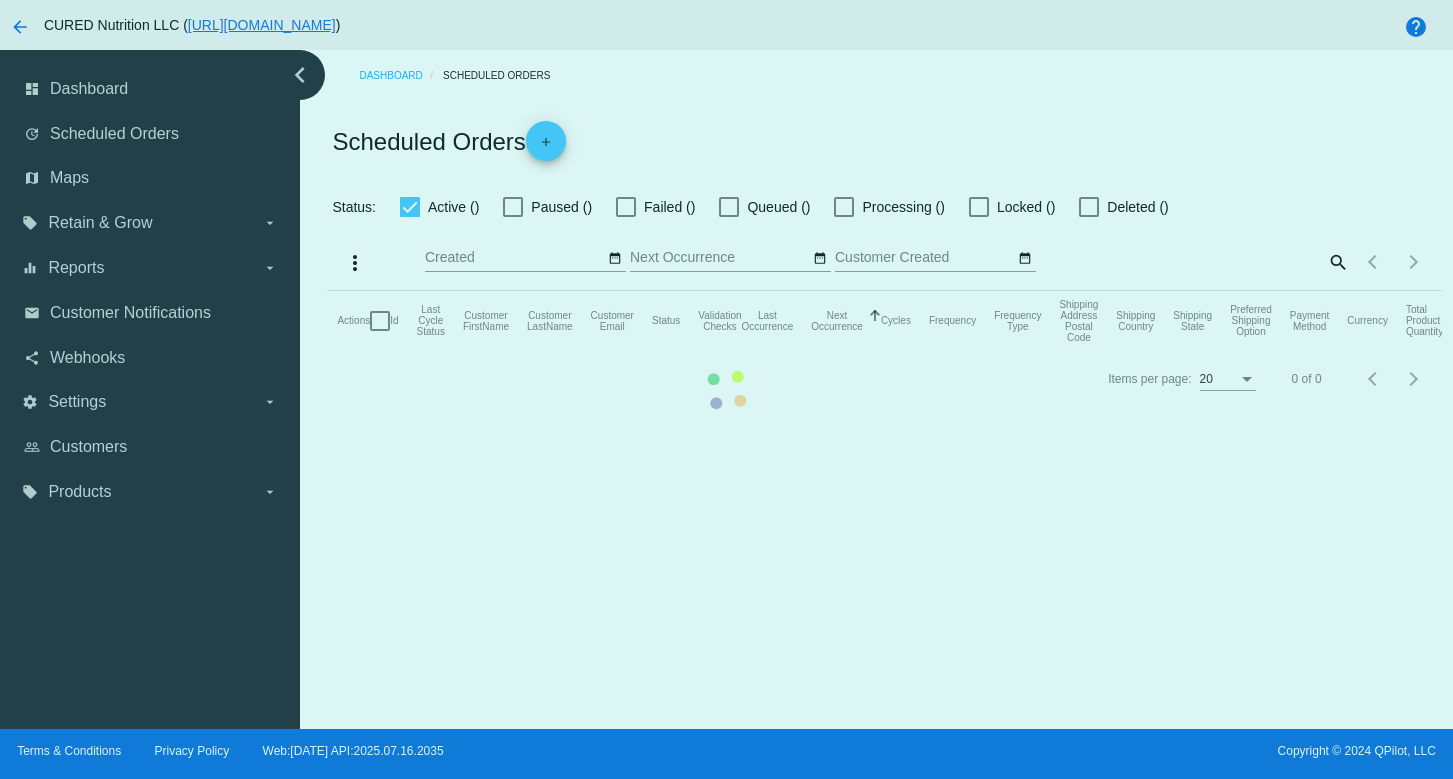 checkbox on "true" 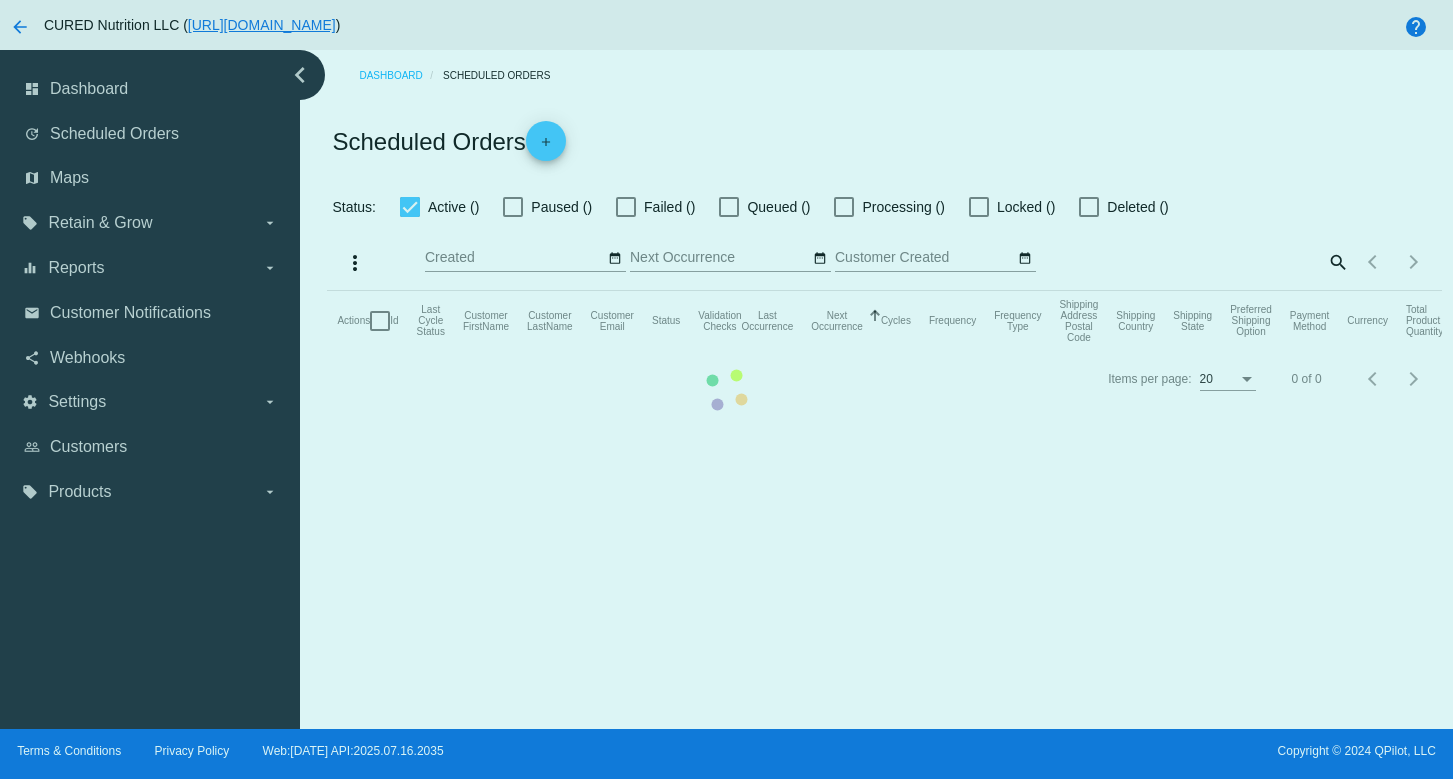 checkbox on "true" 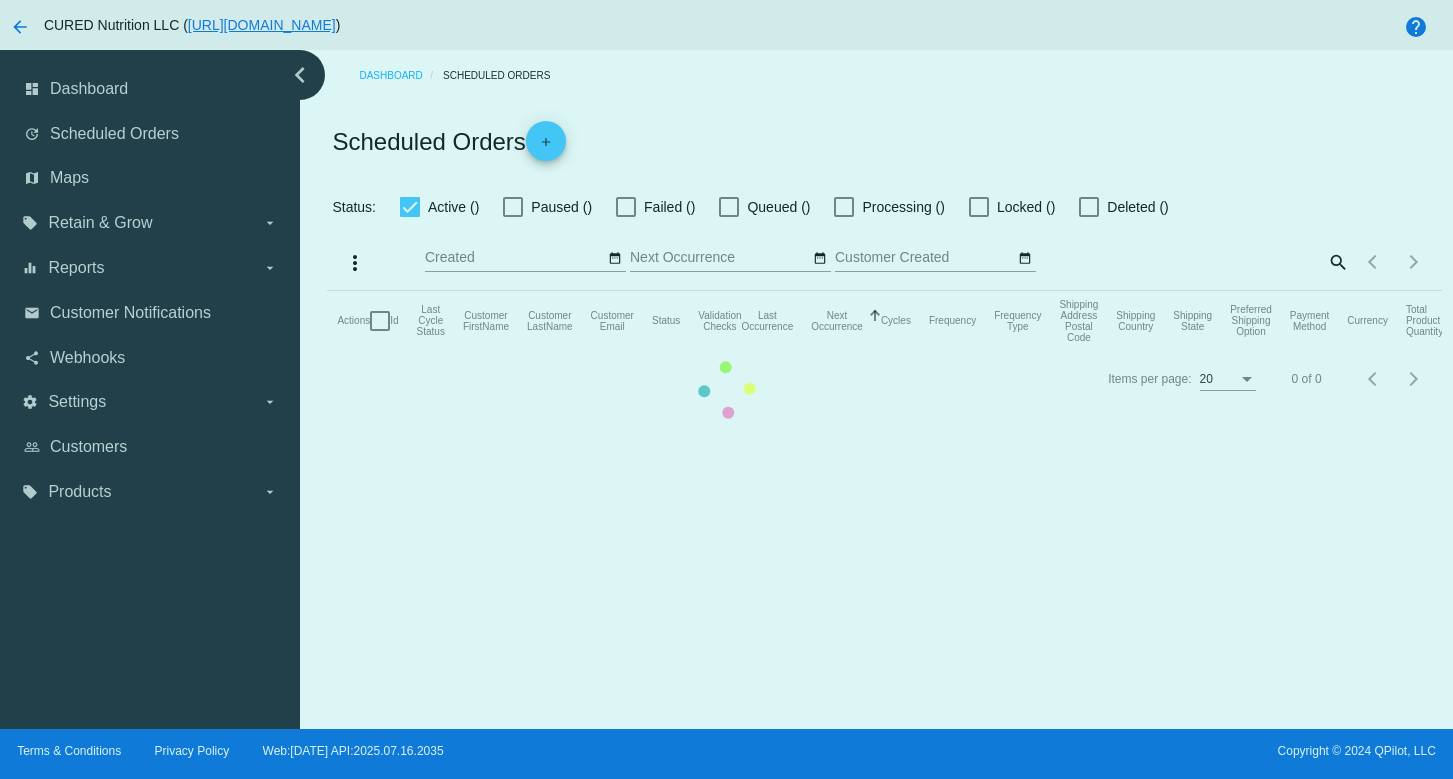 checkbox on "true" 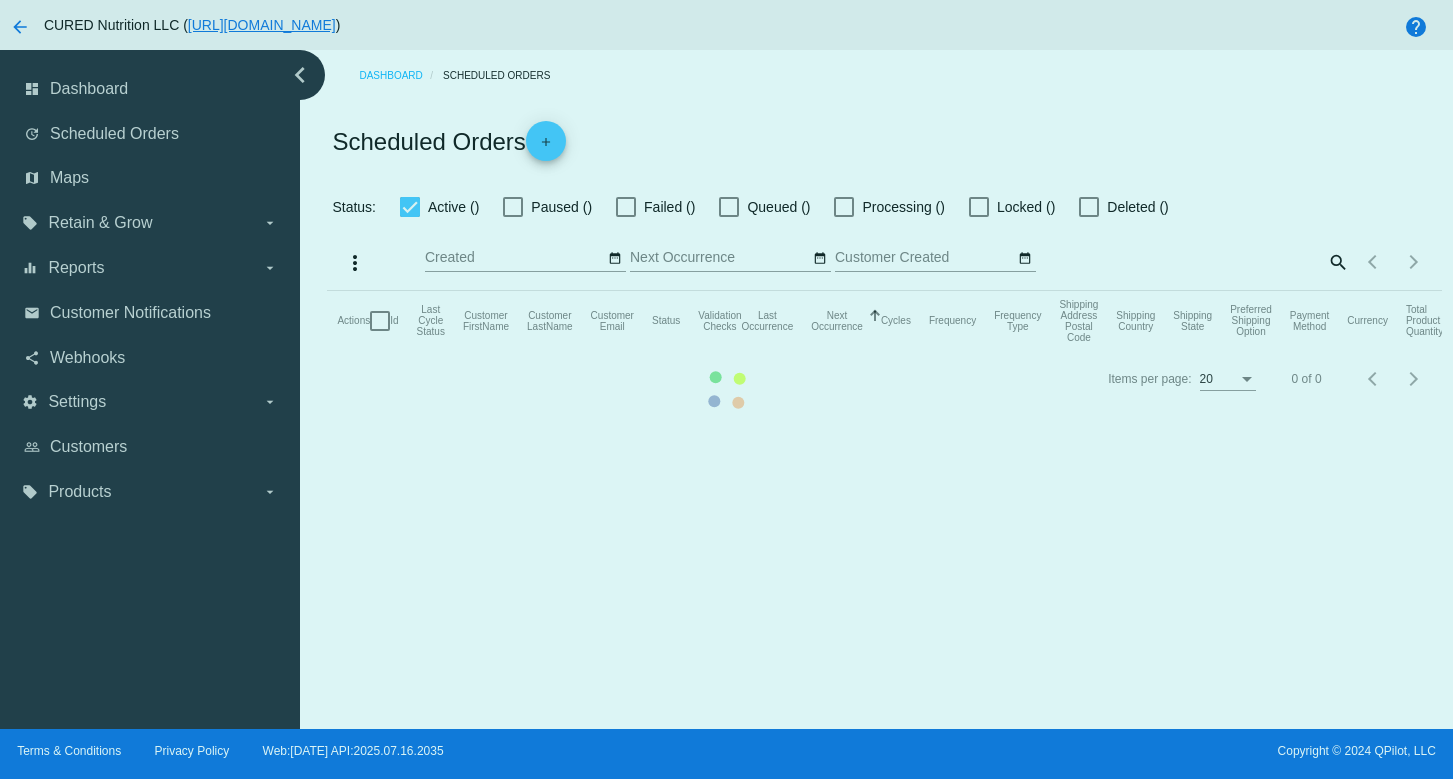 checkbox on "true" 